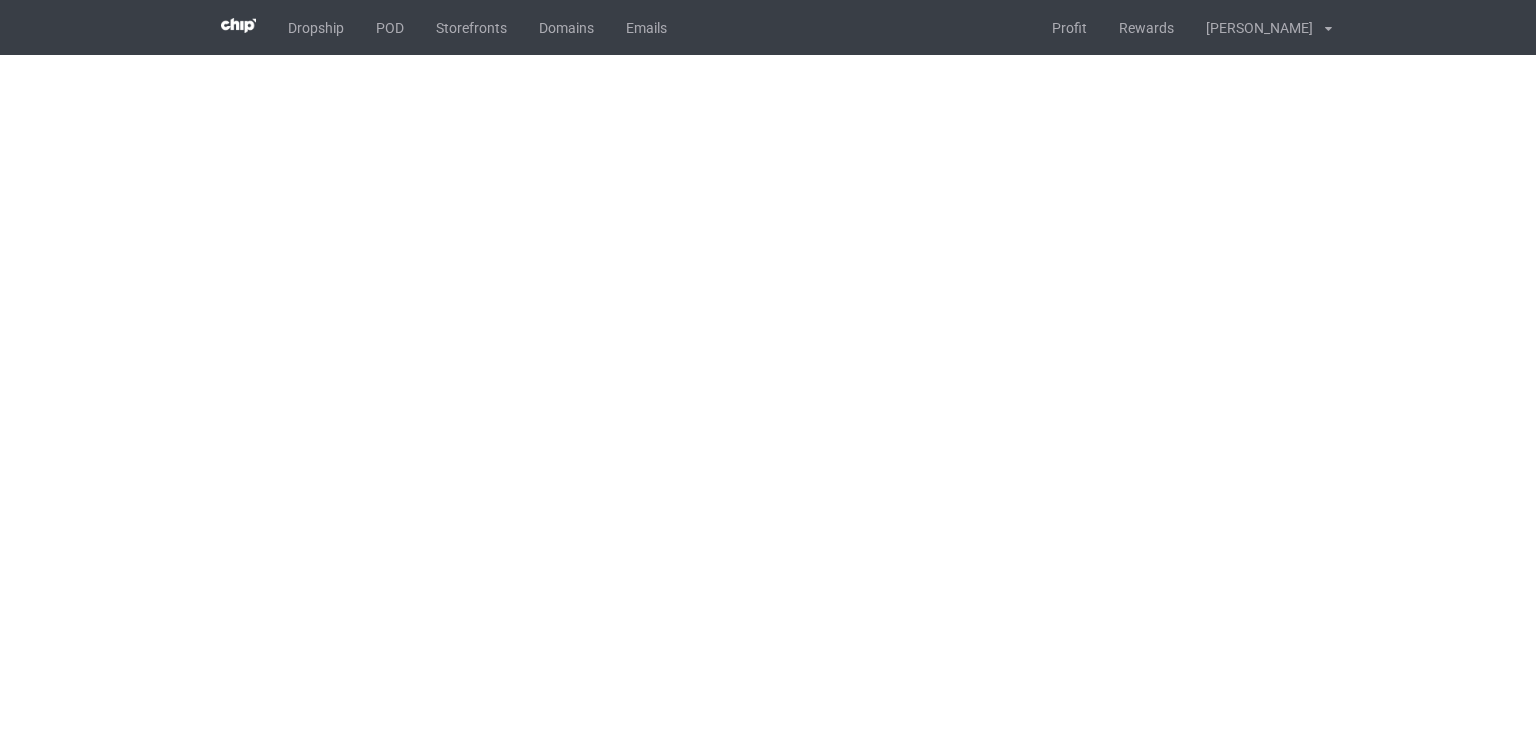 scroll, scrollTop: 0, scrollLeft: 0, axis: both 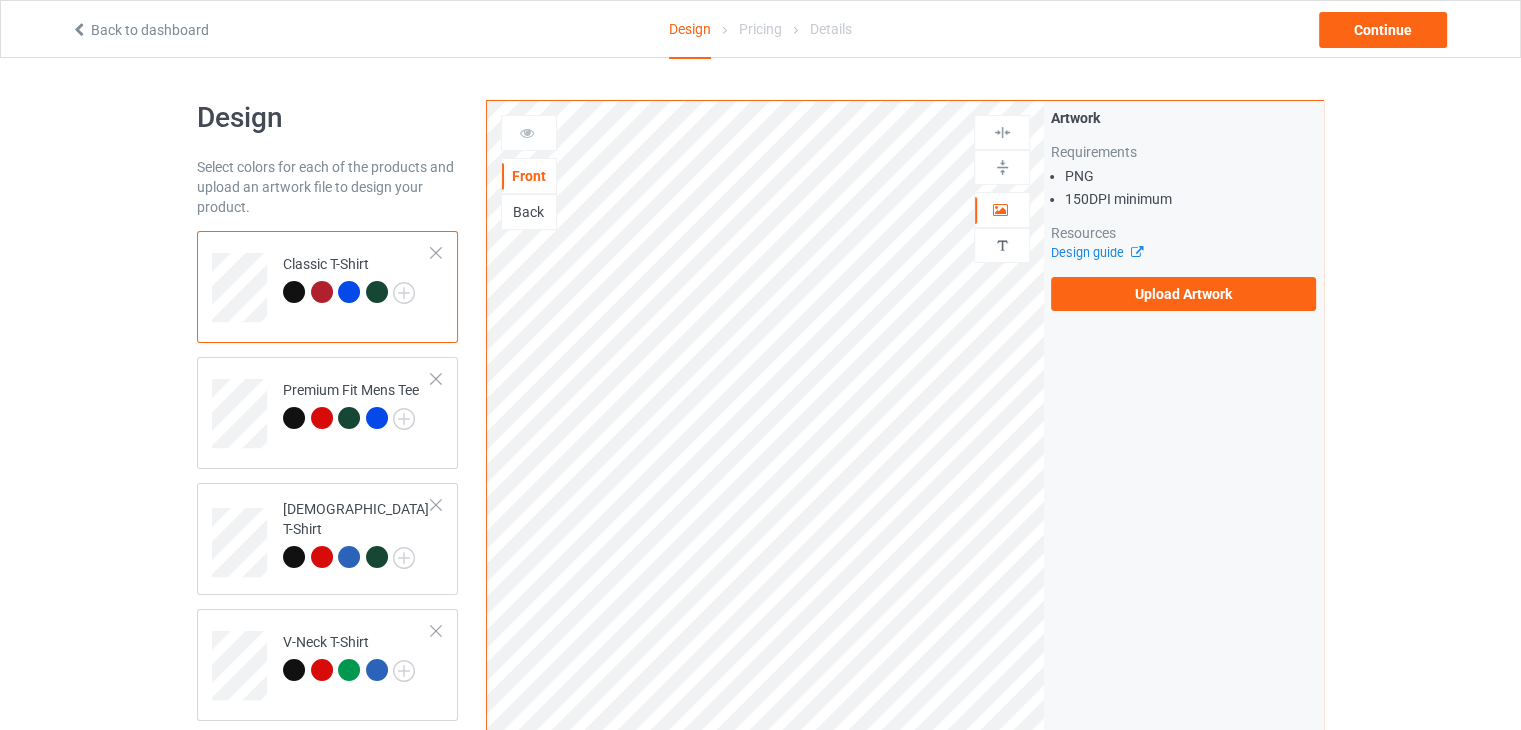 click on "Back" at bounding box center [529, 212] 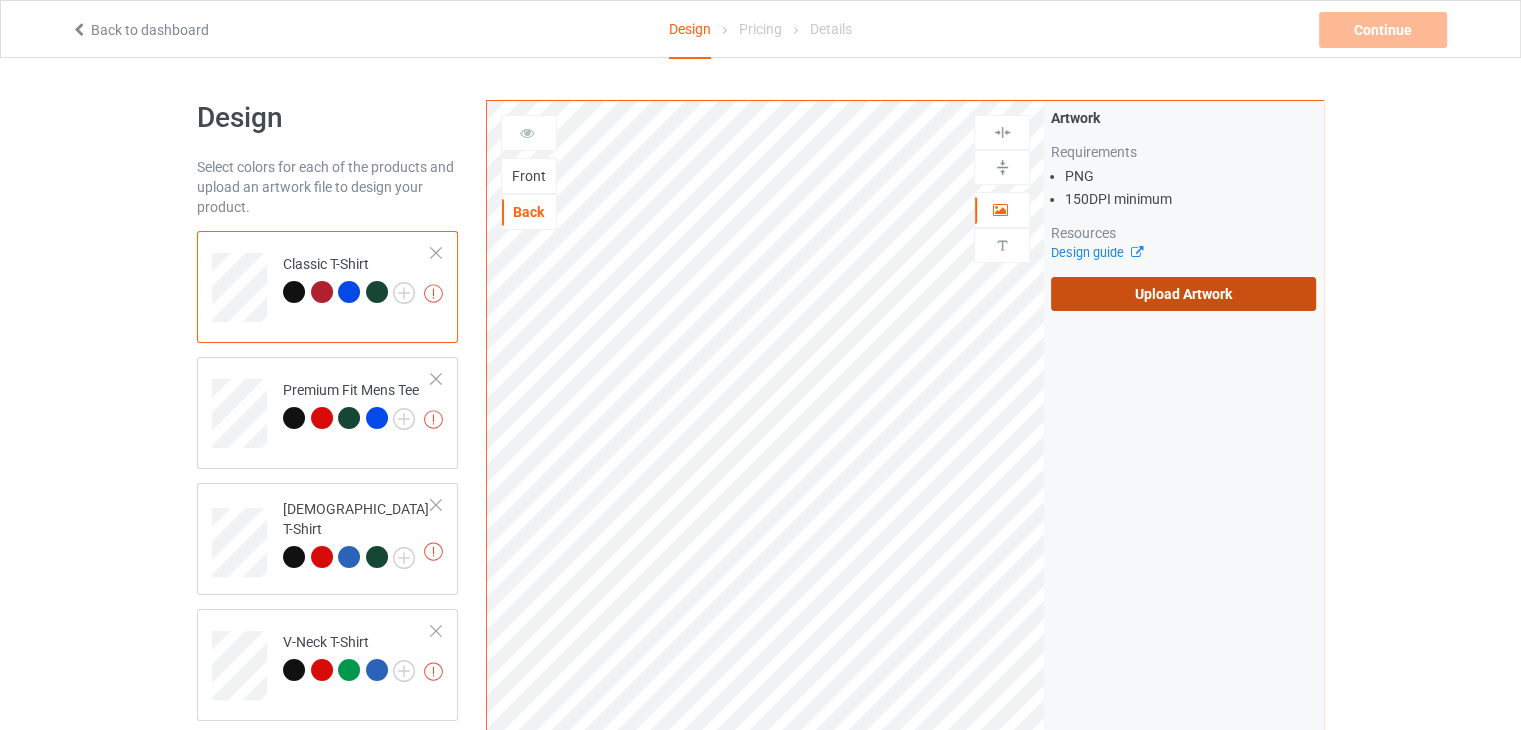 click on "Upload Artwork" at bounding box center [1183, 294] 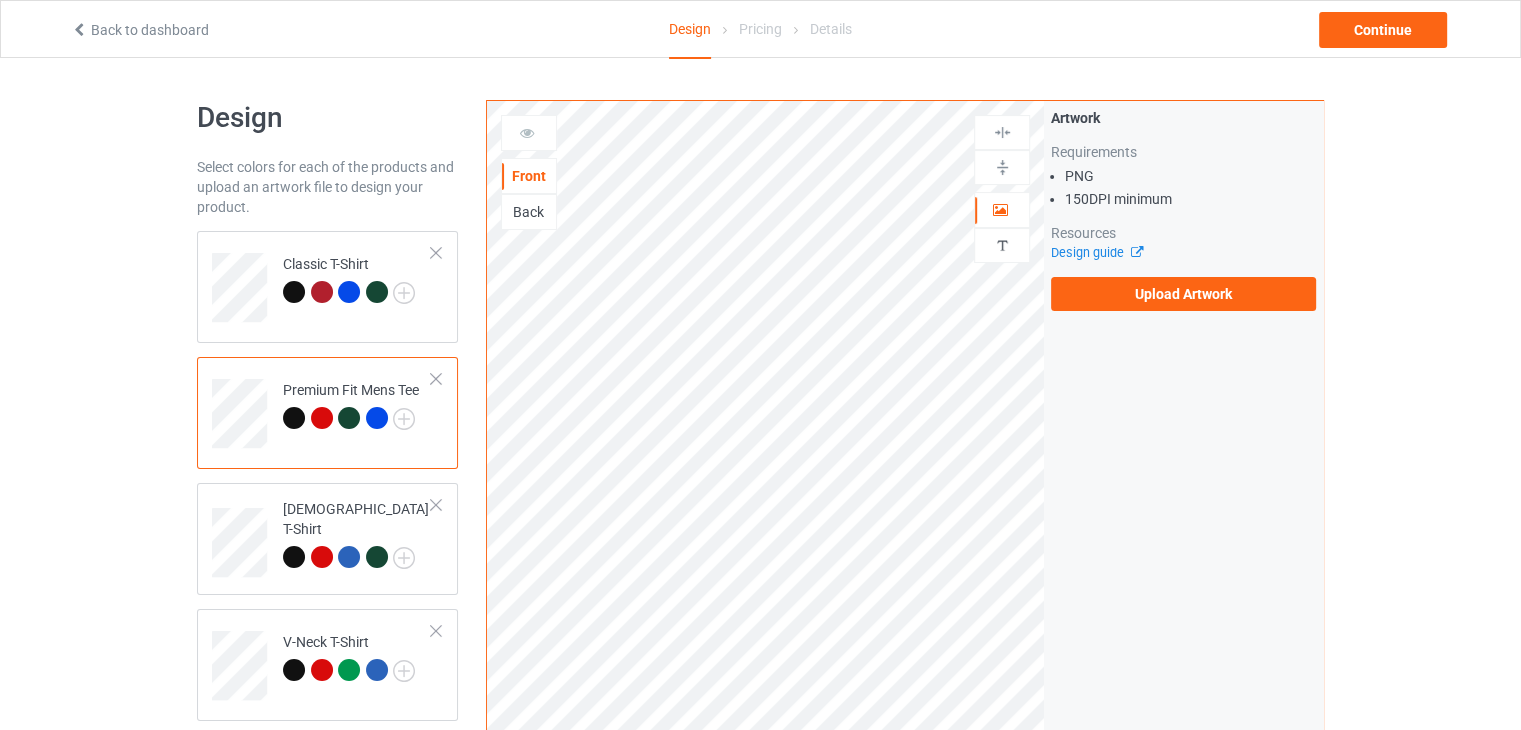 click on "Back" at bounding box center [529, 212] 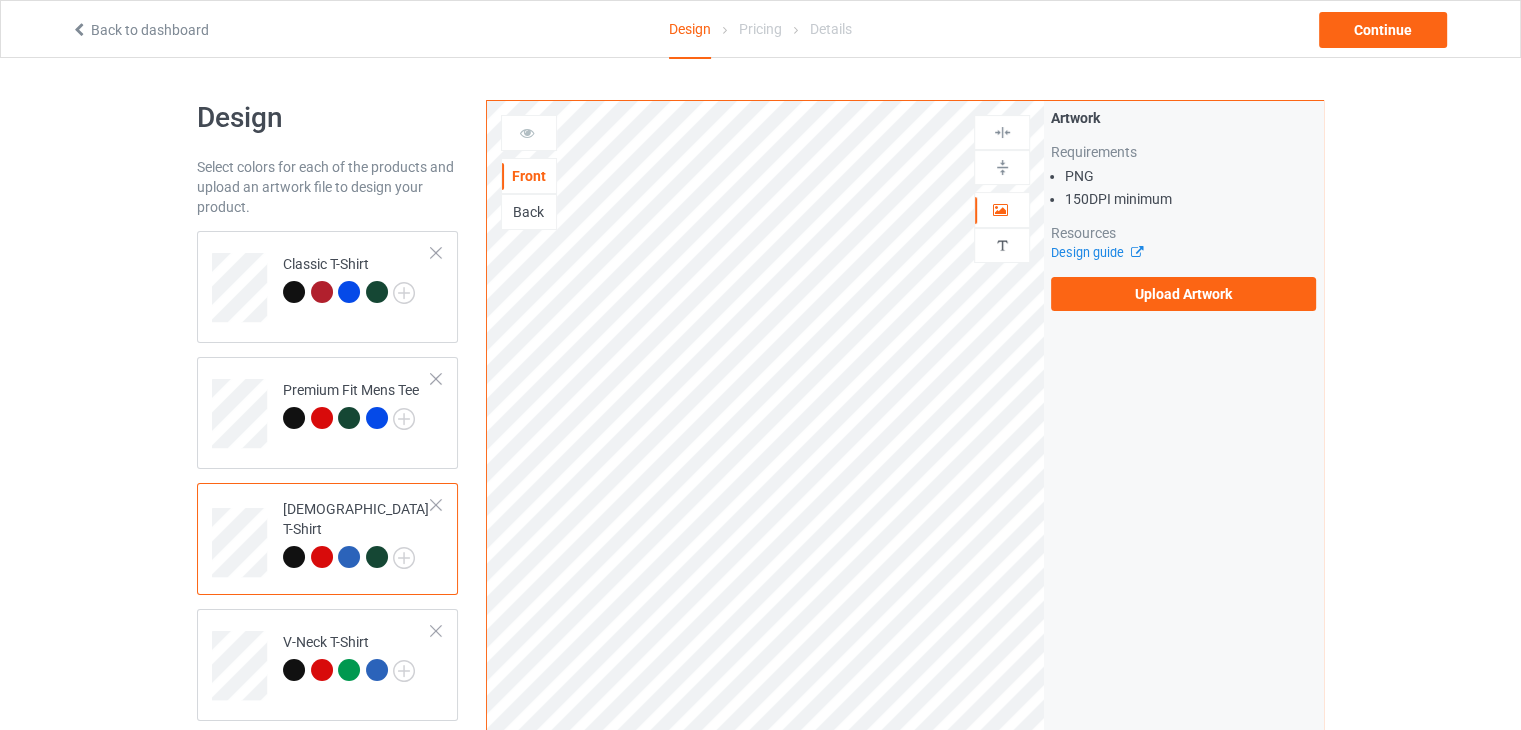 click on "Back" at bounding box center [529, 212] 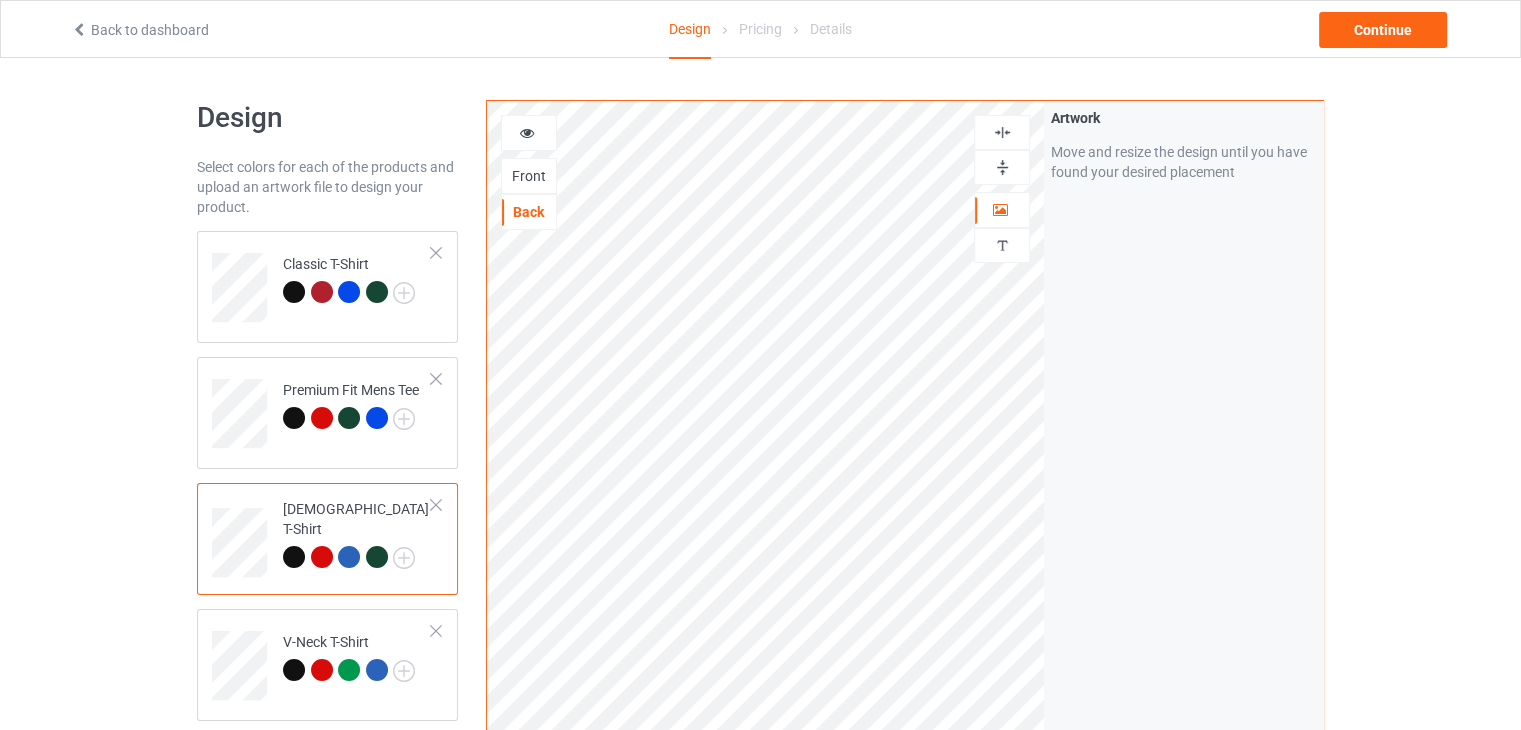 scroll, scrollTop: 300, scrollLeft: 0, axis: vertical 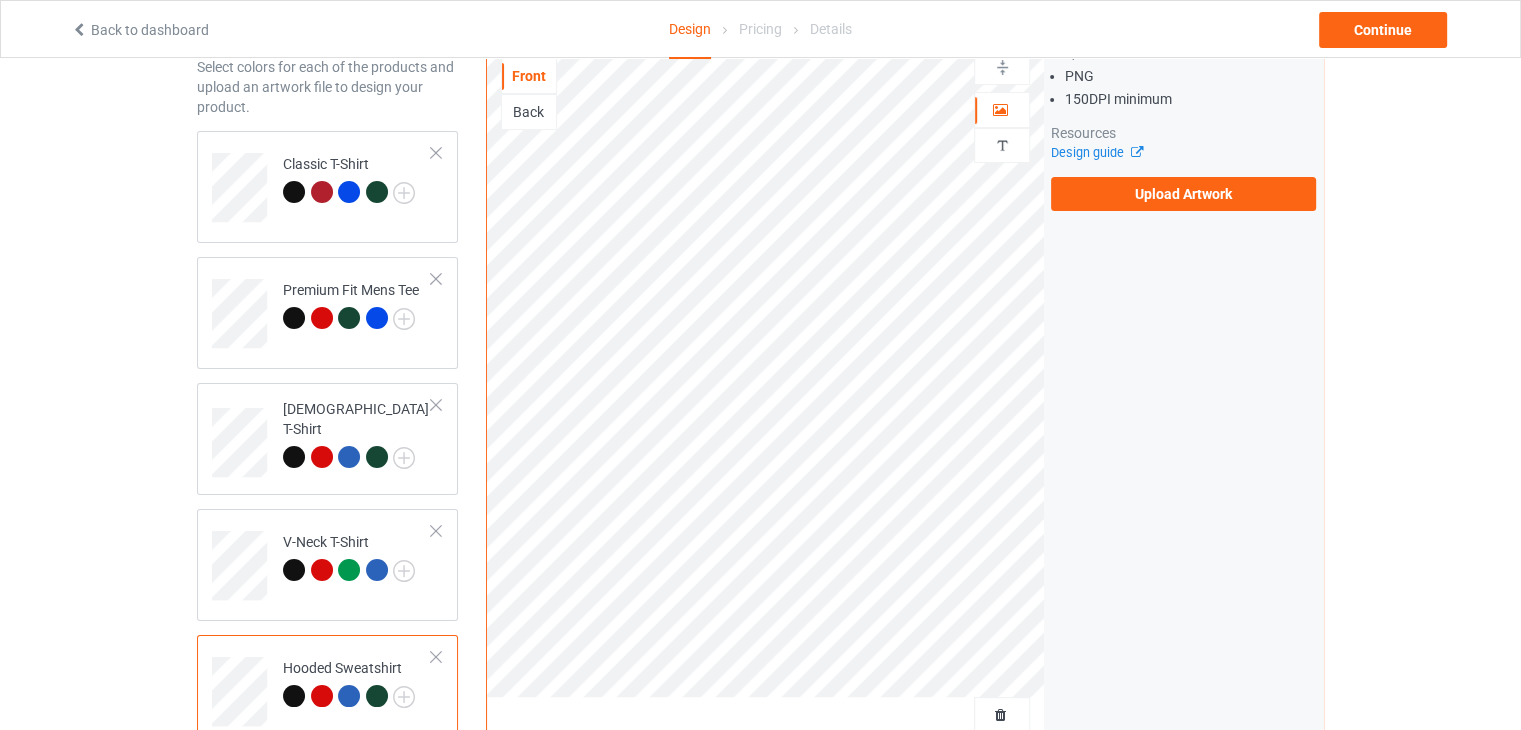 click on "Back" at bounding box center [529, 112] 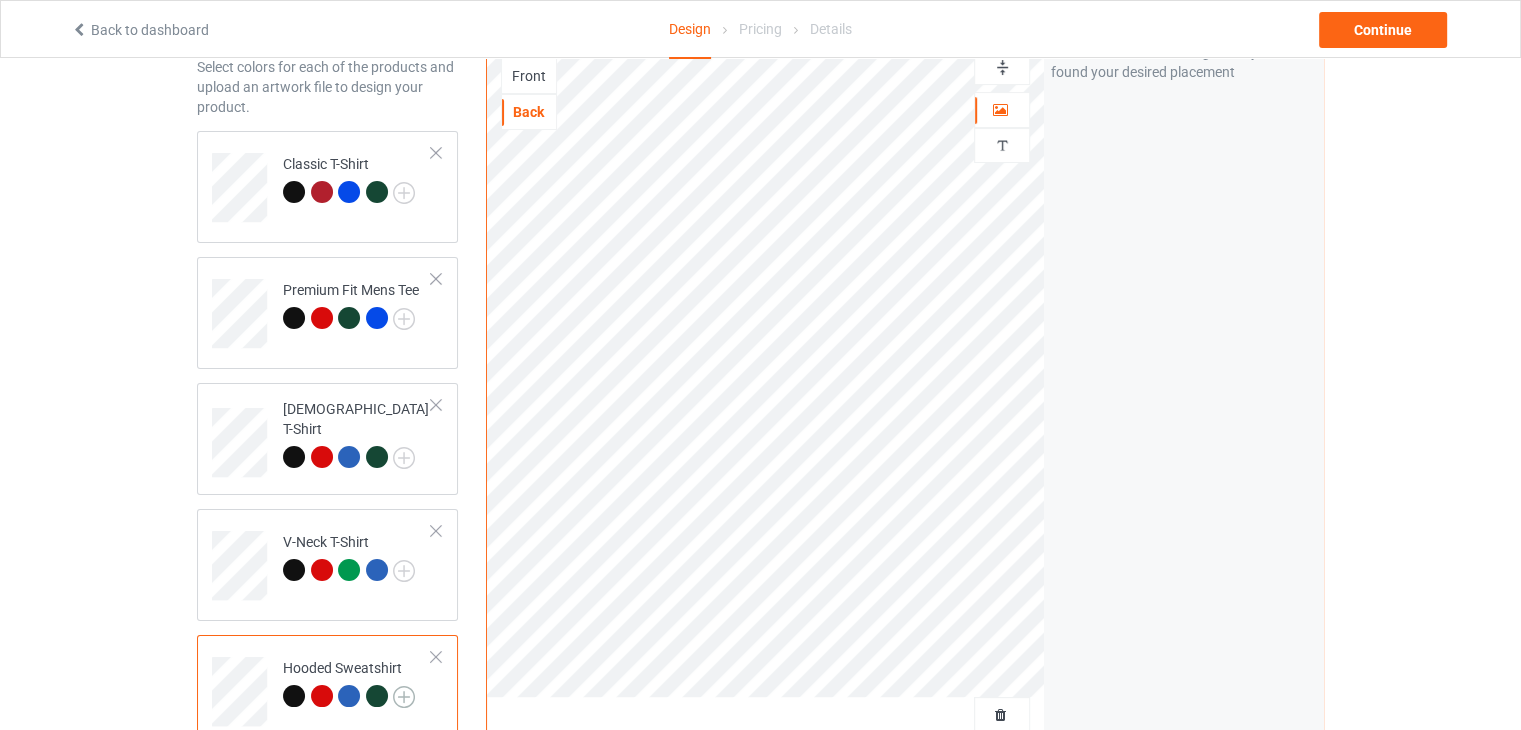 scroll, scrollTop: 300, scrollLeft: 0, axis: vertical 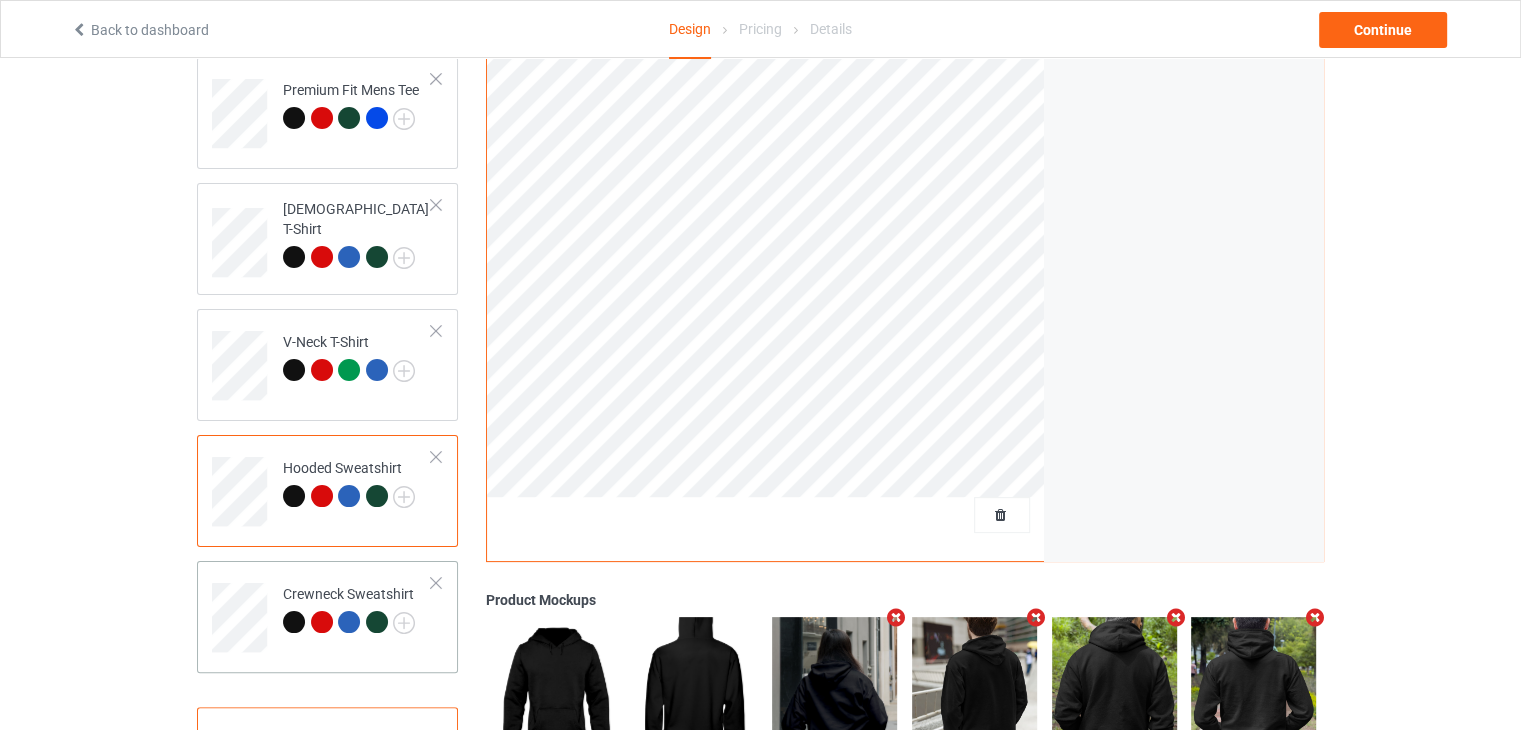 click on "Crewneck Sweatshirt" at bounding box center [349, 608] 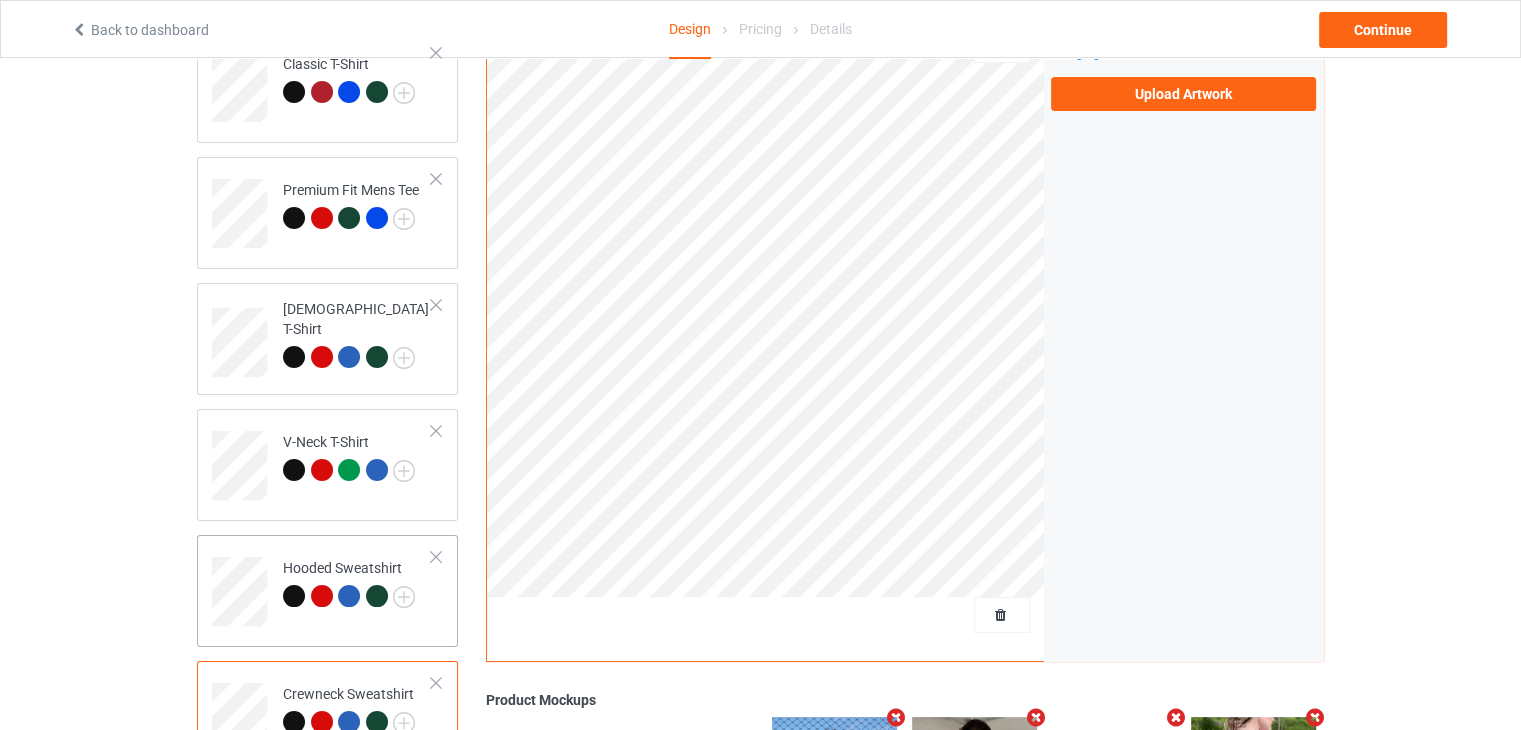 scroll, scrollTop: 100, scrollLeft: 0, axis: vertical 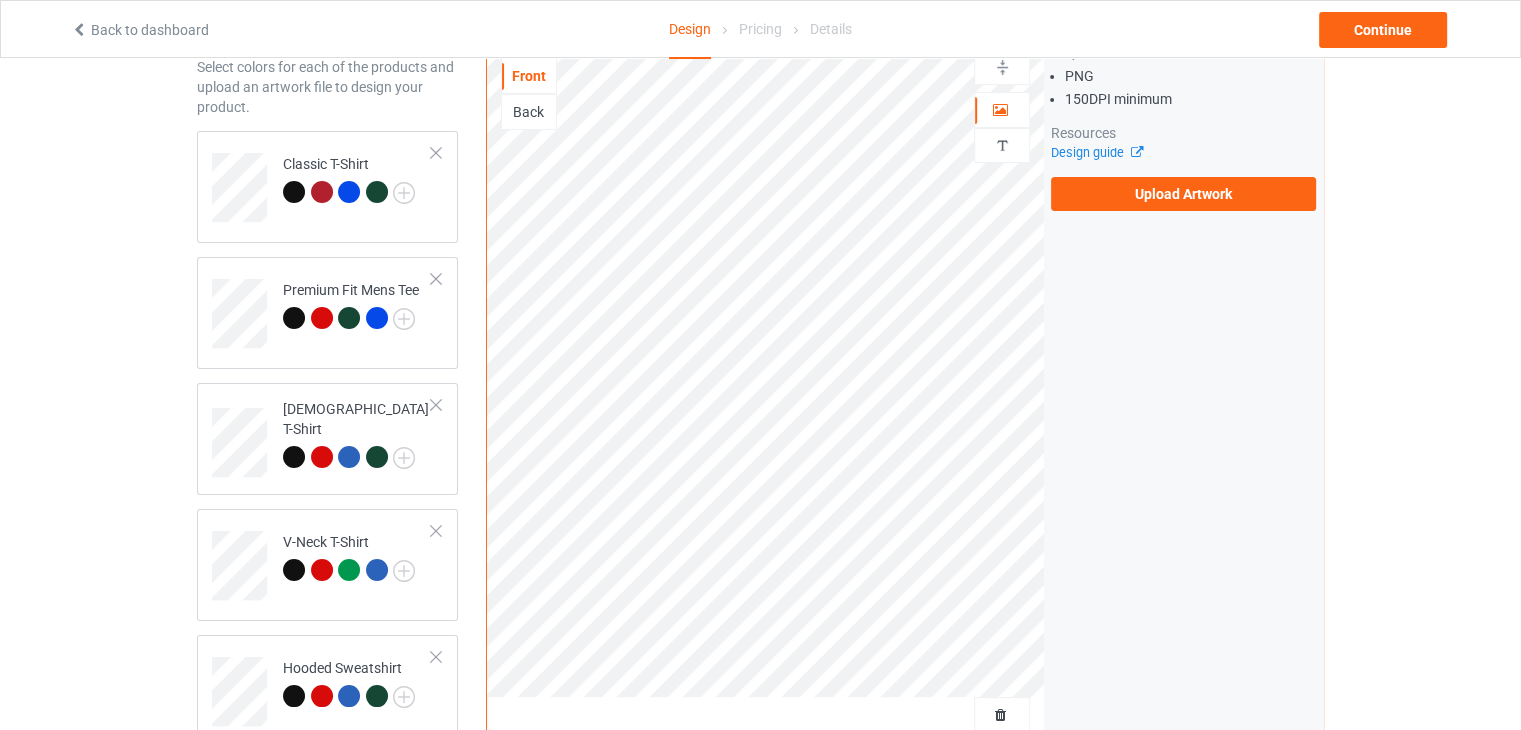 click on "Back" at bounding box center (529, 112) 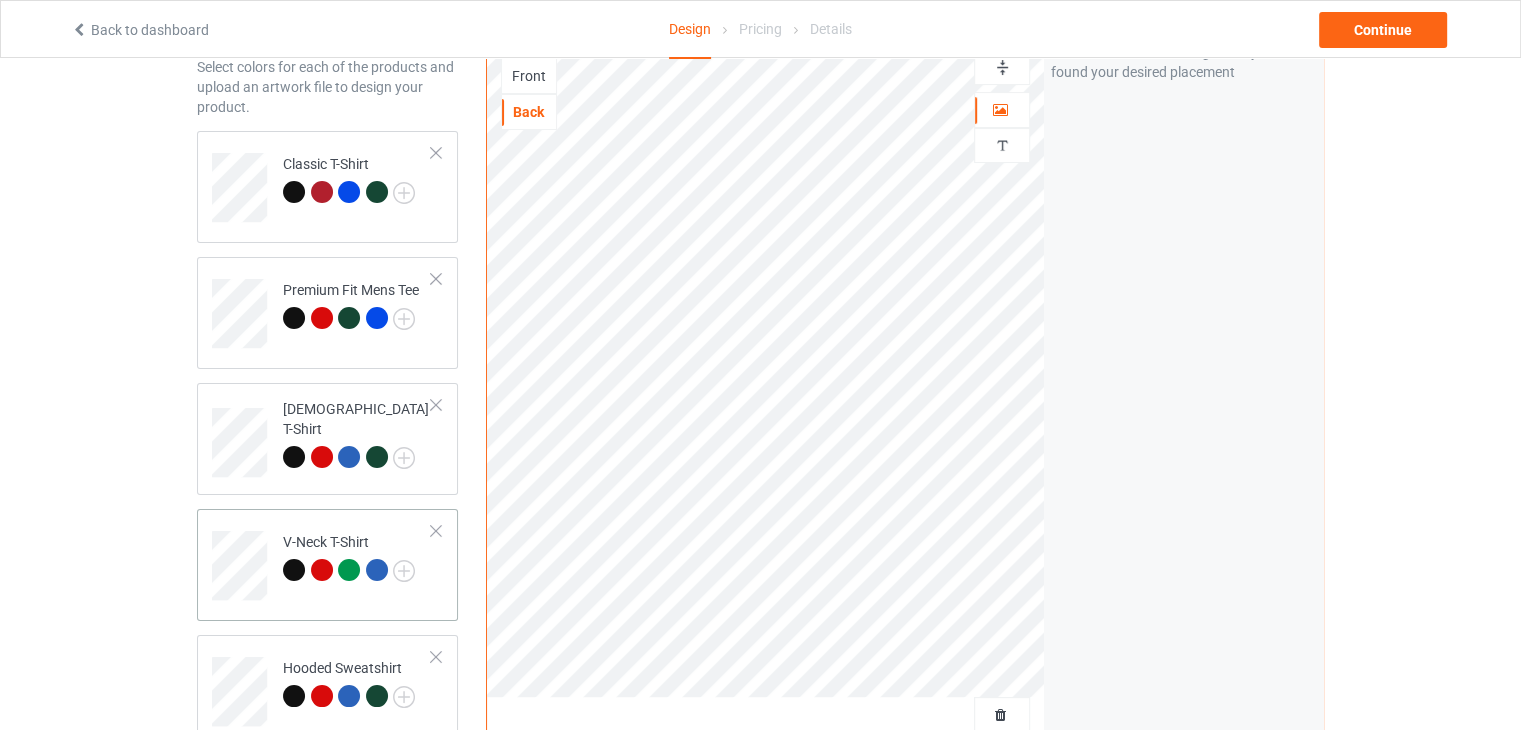 click at bounding box center (242, 558) 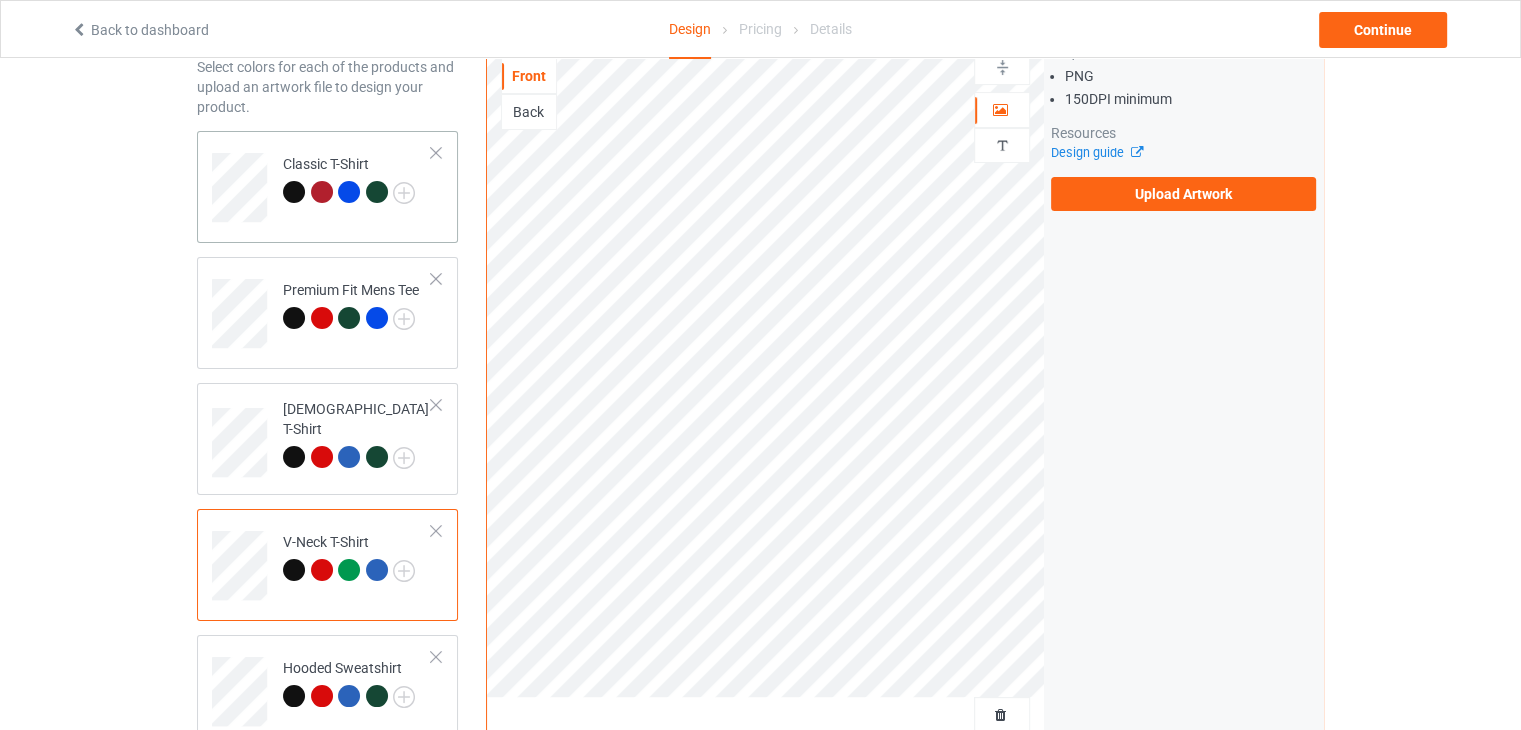 scroll, scrollTop: 0, scrollLeft: 0, axis: both 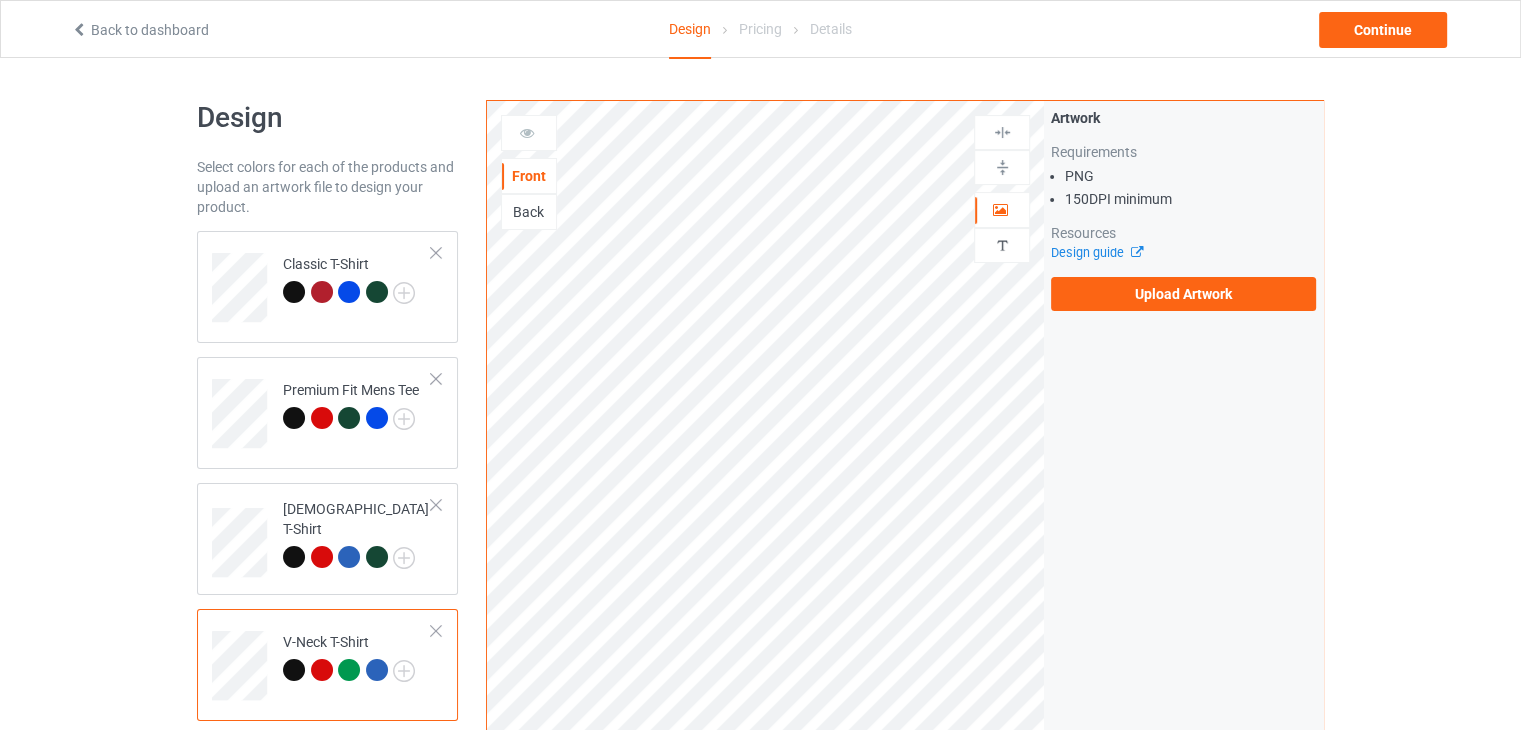 click on "Back" at bounding box center [529, 212] 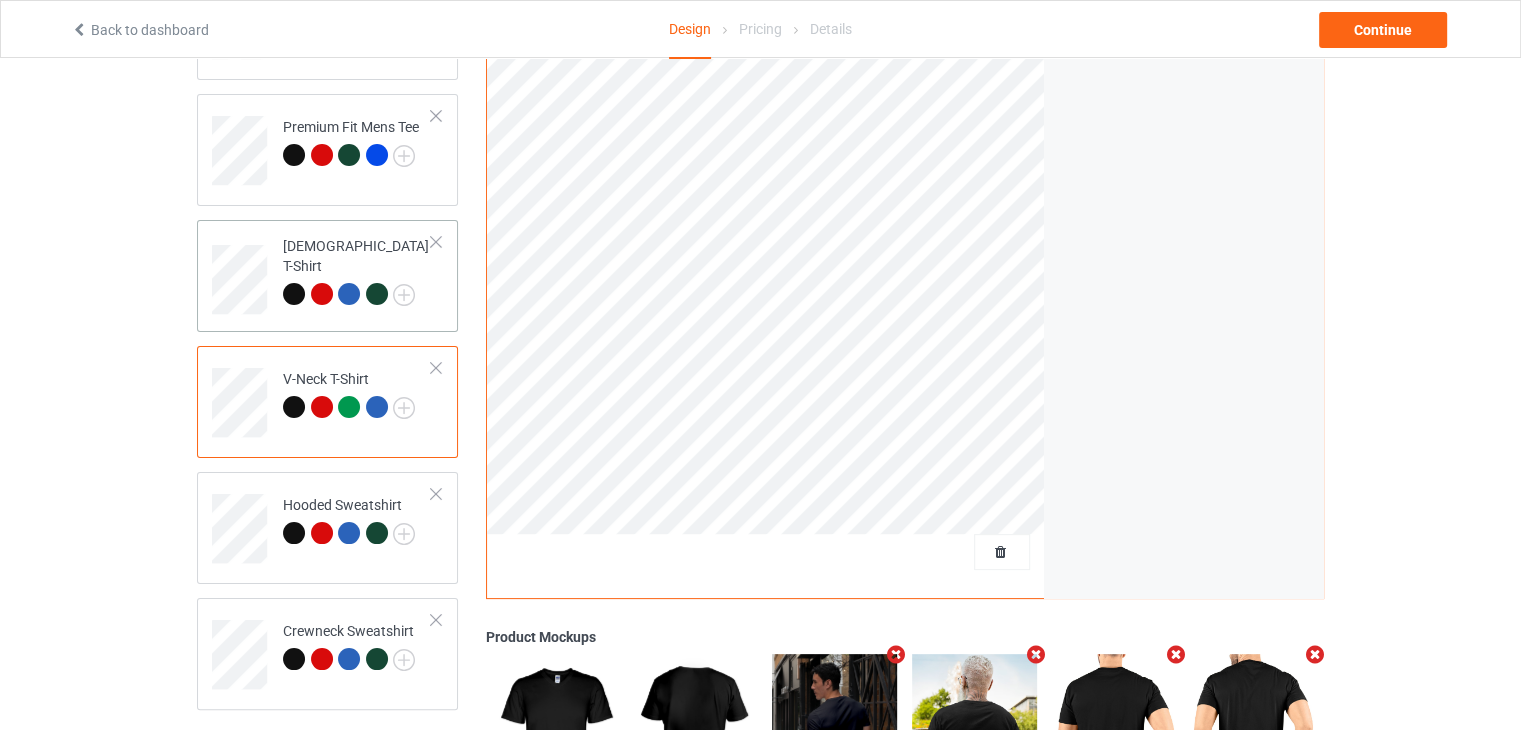 scroll, scrollTop: 0, scrollLeft: 0, axis: both 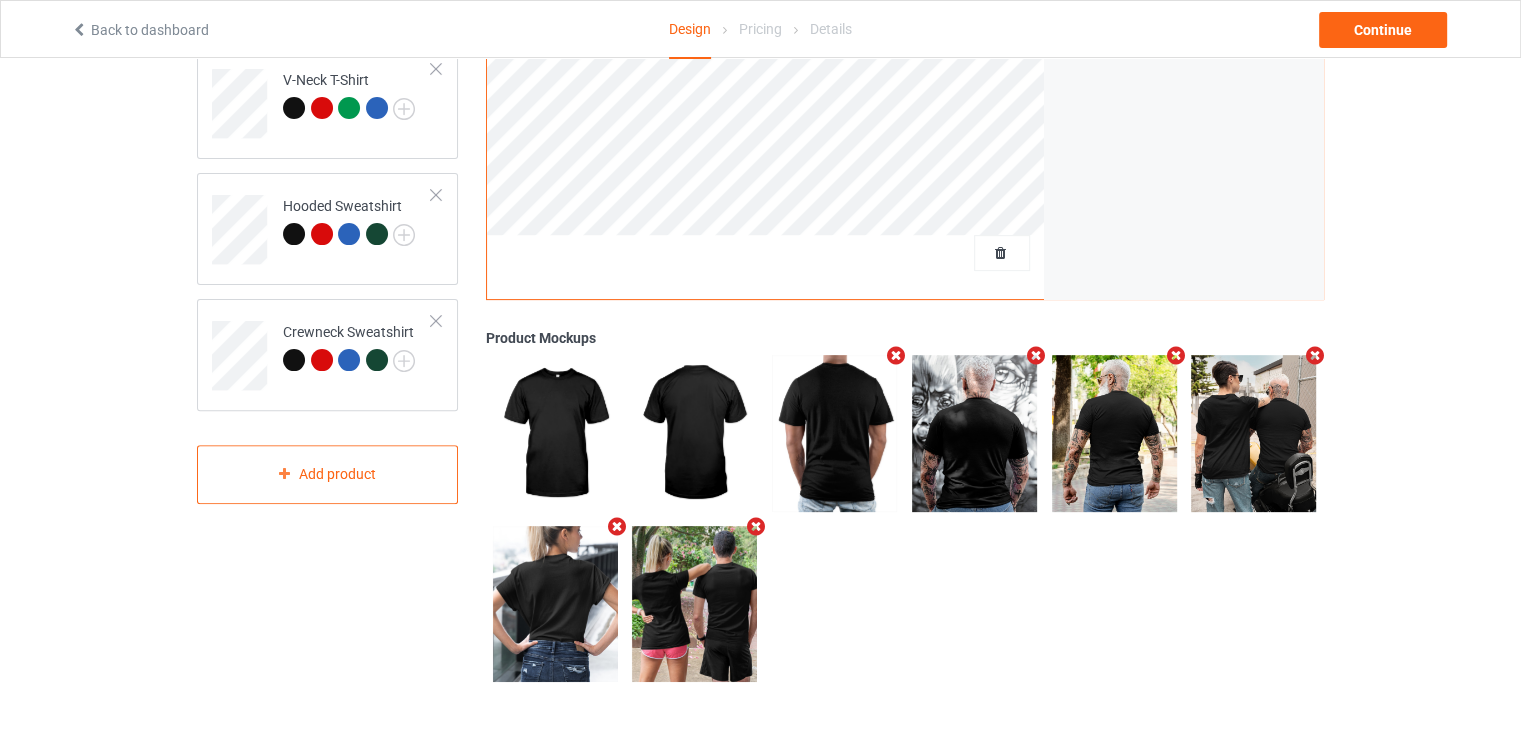 click at bounding box center [756, 526] 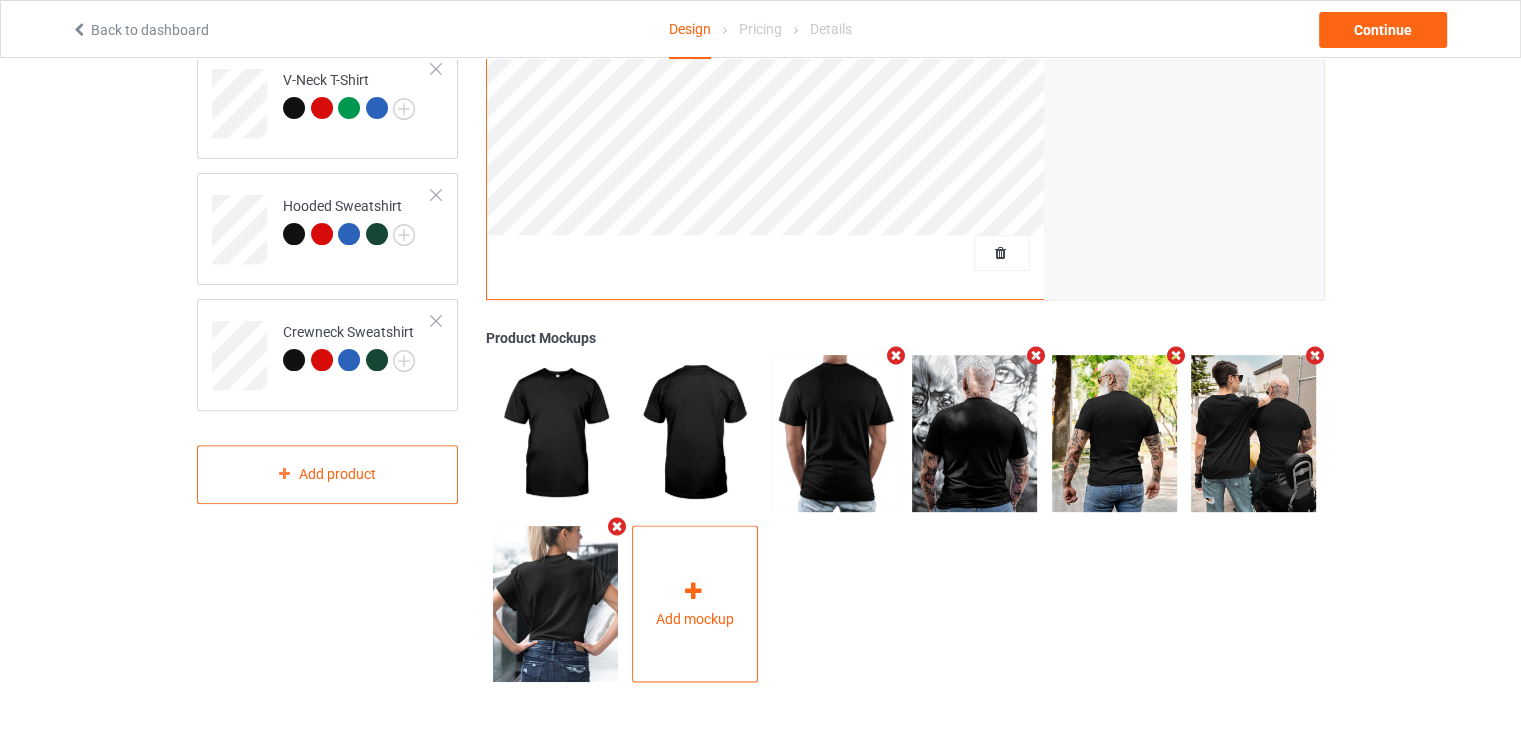 click on "Add mockup" at bounding box center [695, 618] 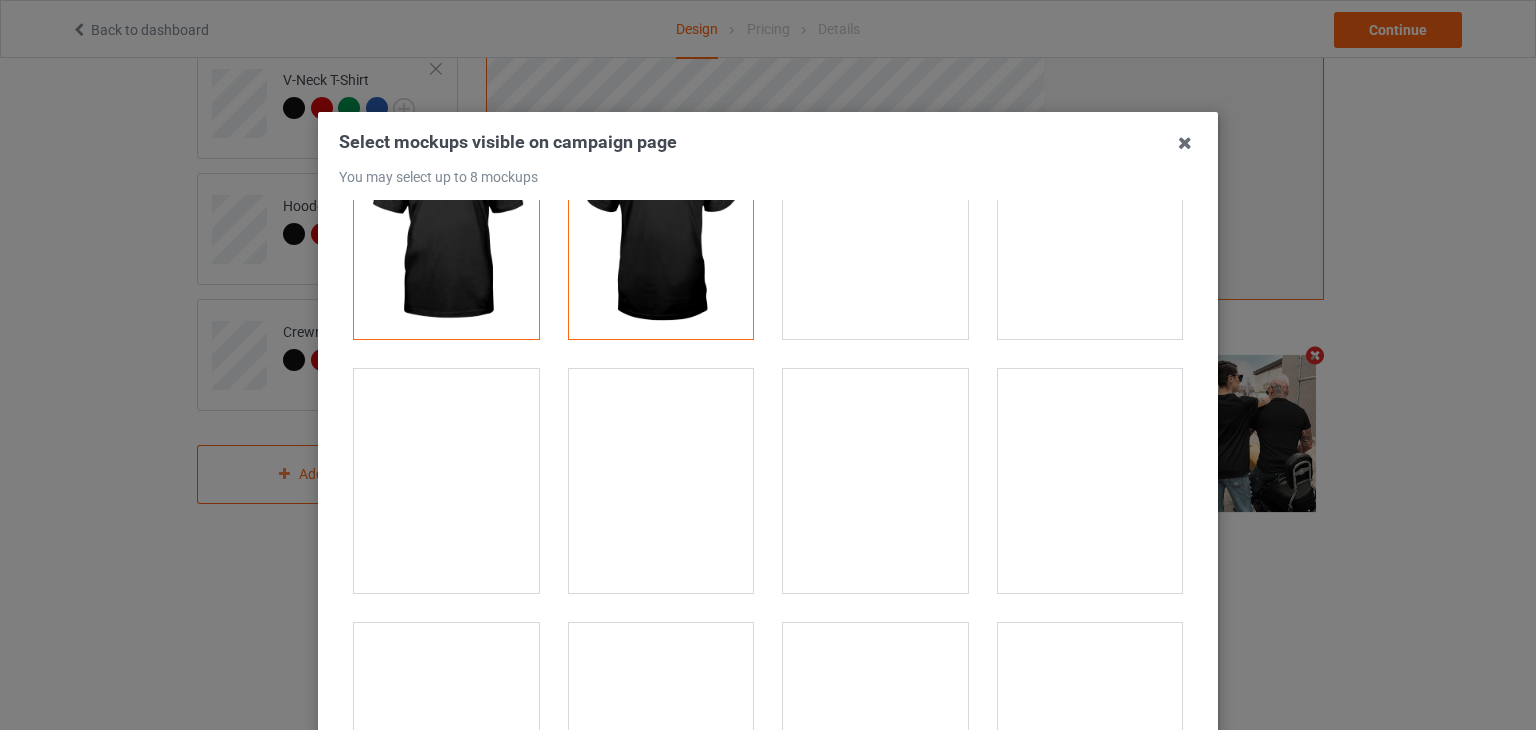 scroll, scrollTop: 0, scrollLeft: 0, axis: both 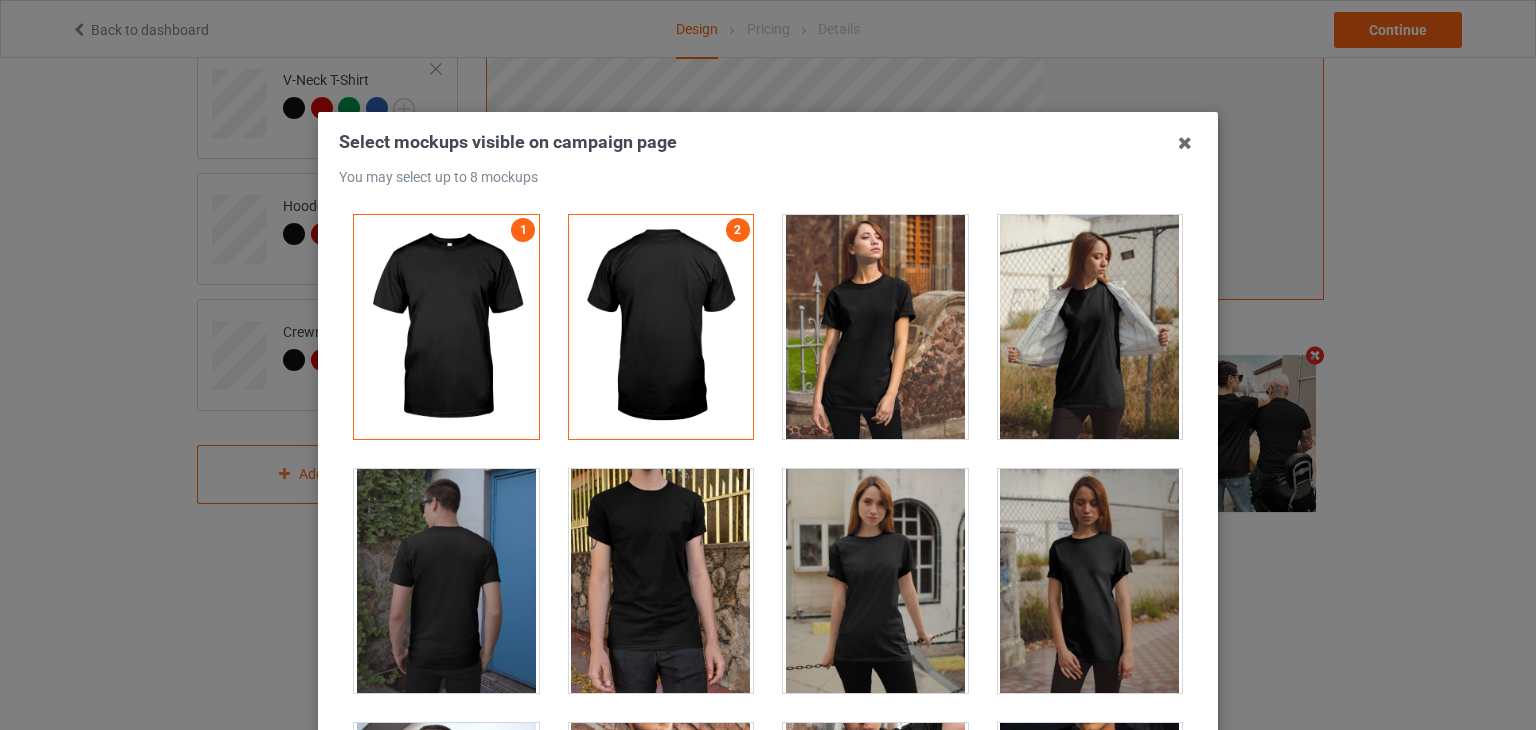 click at bounding box center [446, 581] 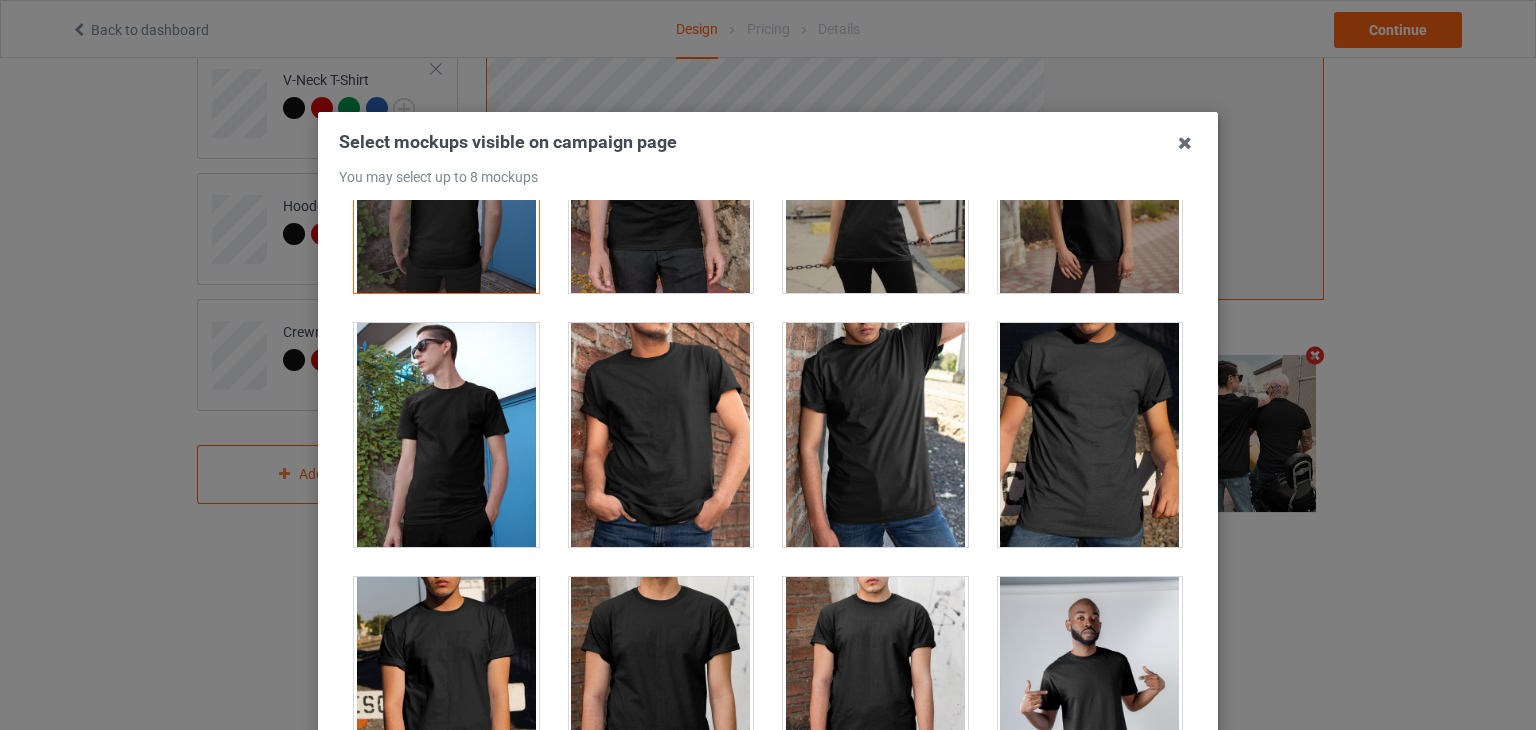 scroll, scrollTop: 700, scrollLeft: 0, axis: vertical 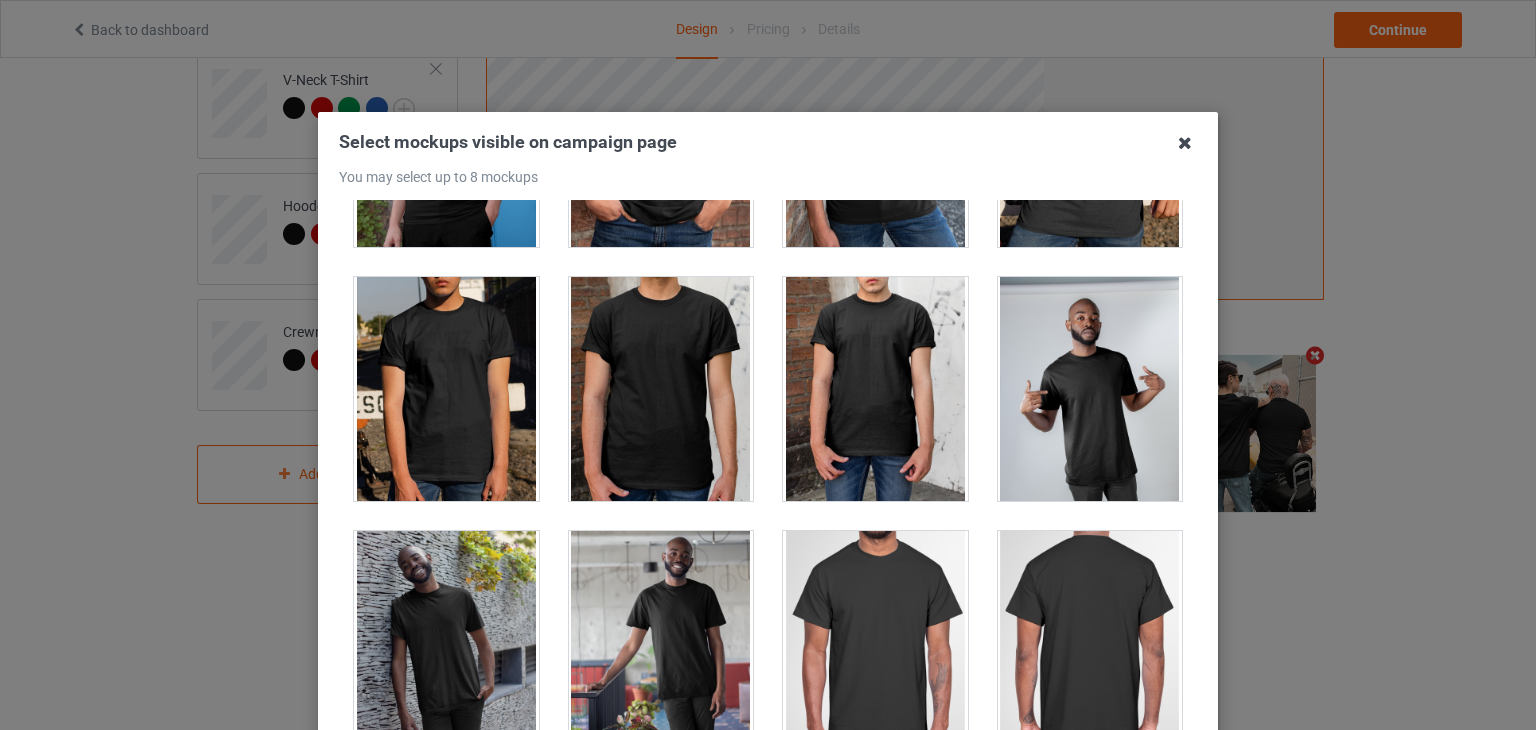 click at bounding box center [1185, 143] 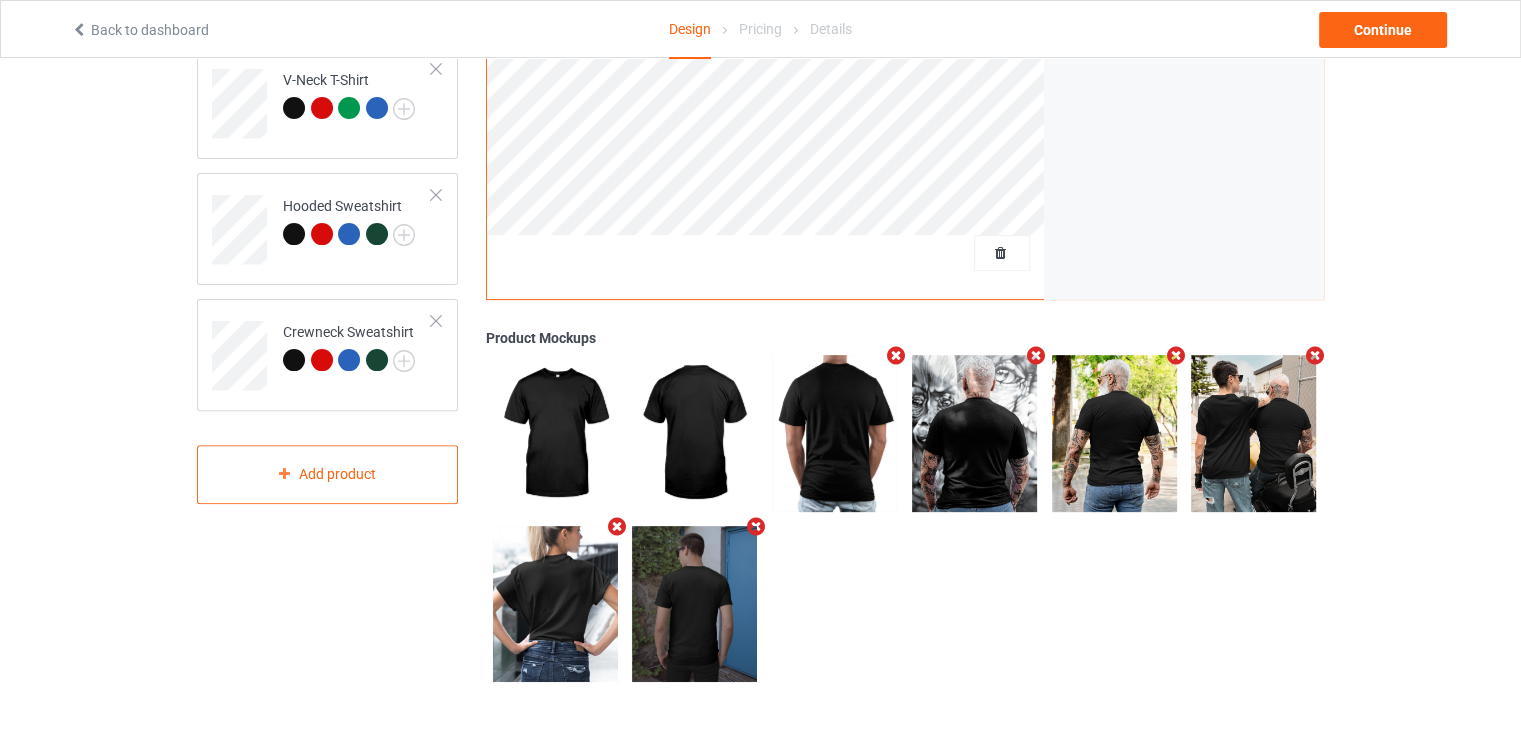 click at bounding box center [616, 526] 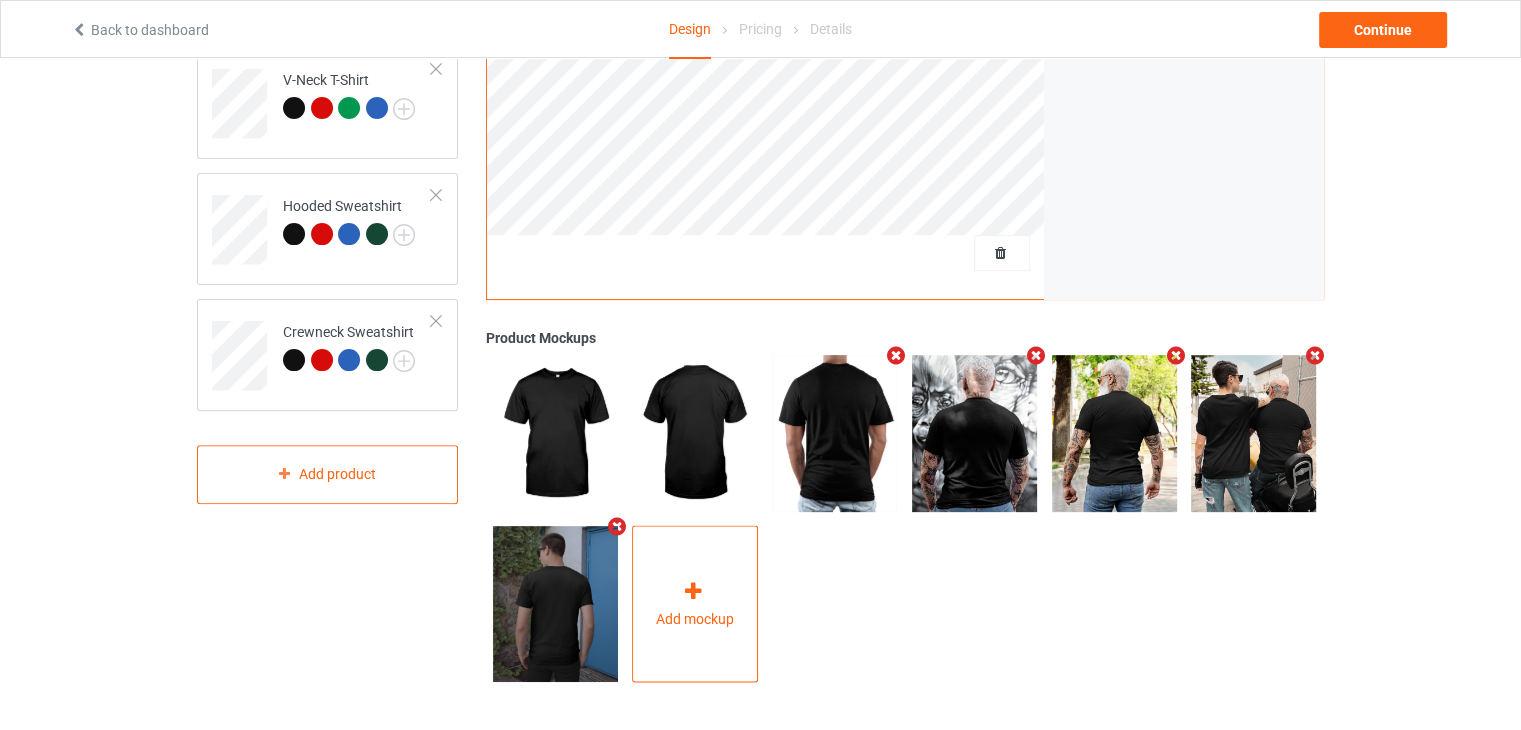 click at bounding box center [693, 590] 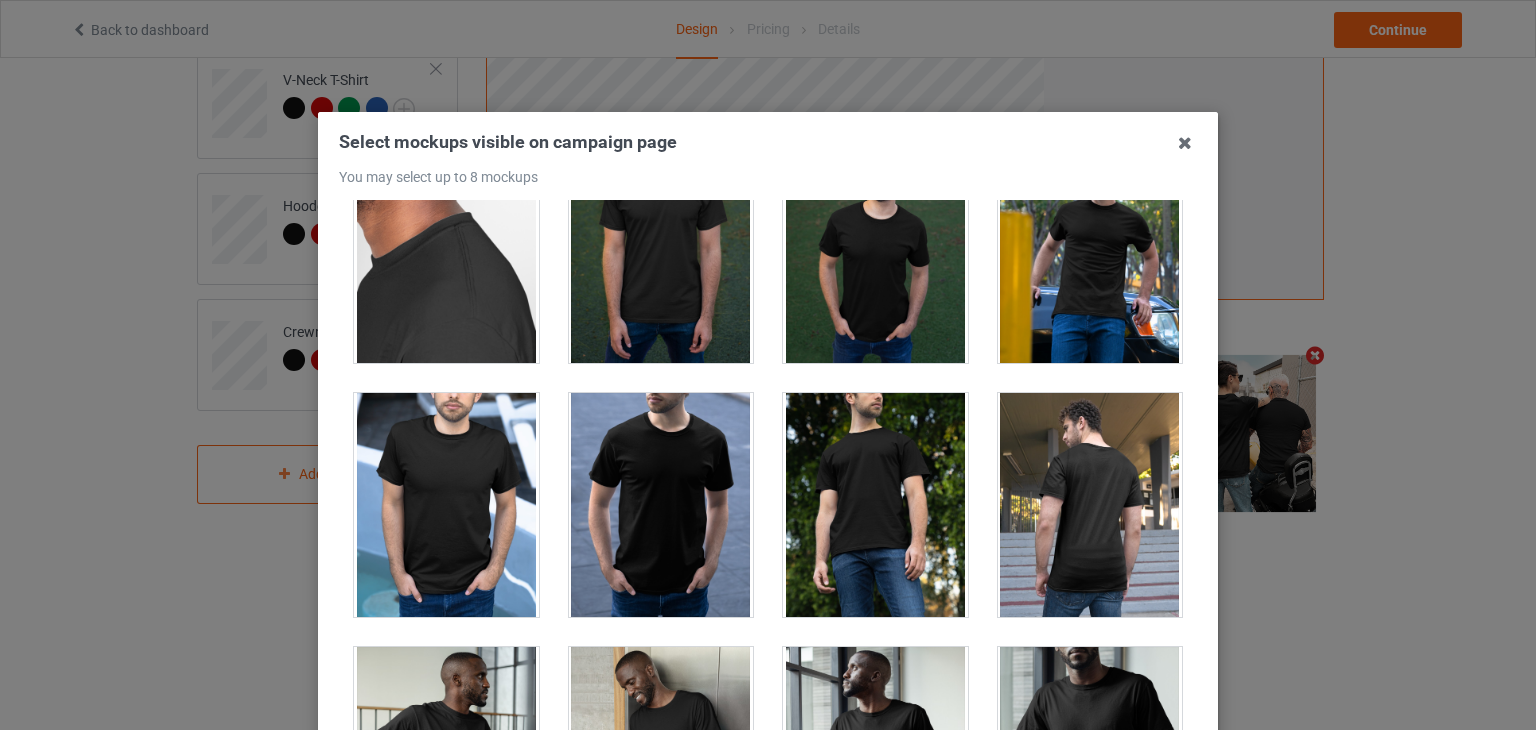 scroll, scrollTop: 1700, scrollLeft: 0, axis: vertical 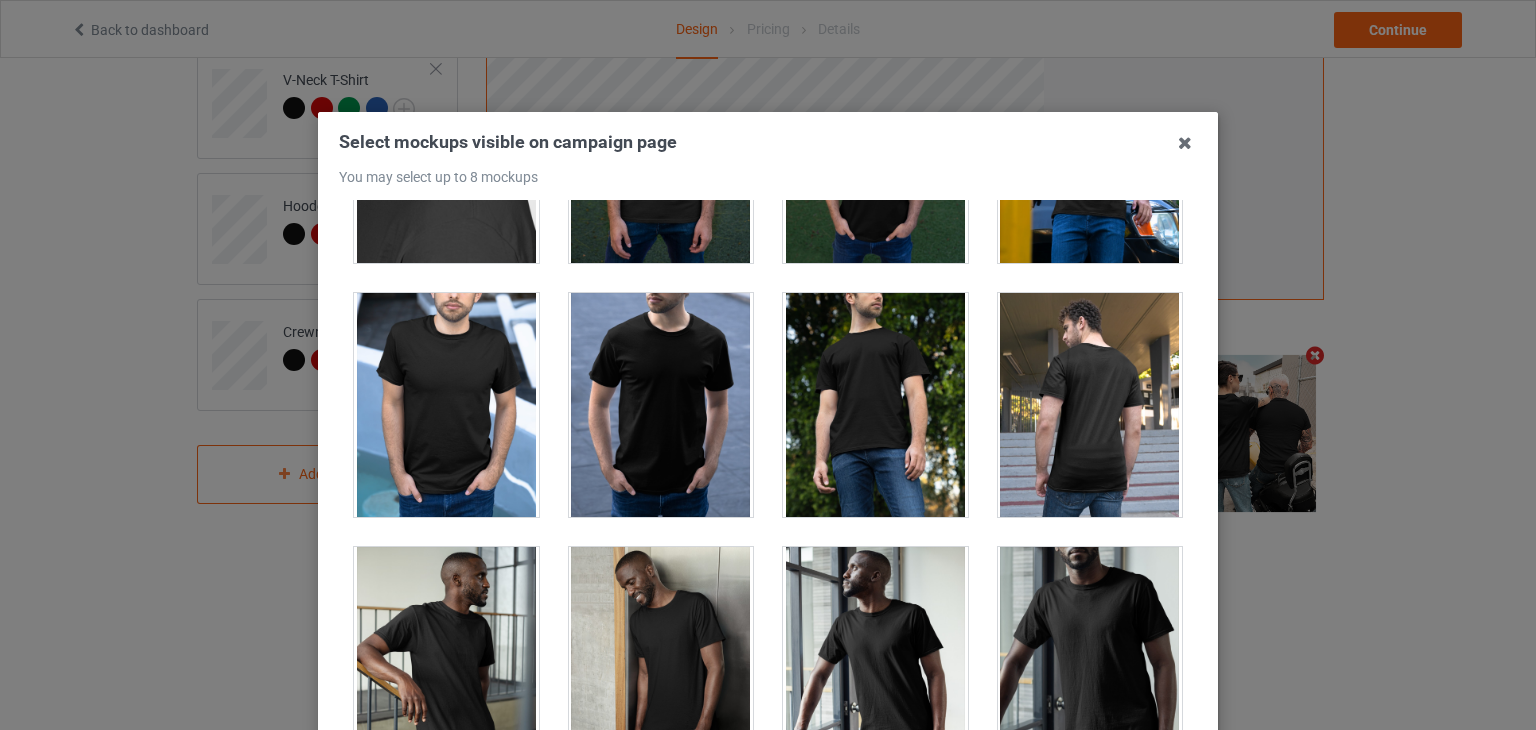 click at bounding box center [1090, 405] 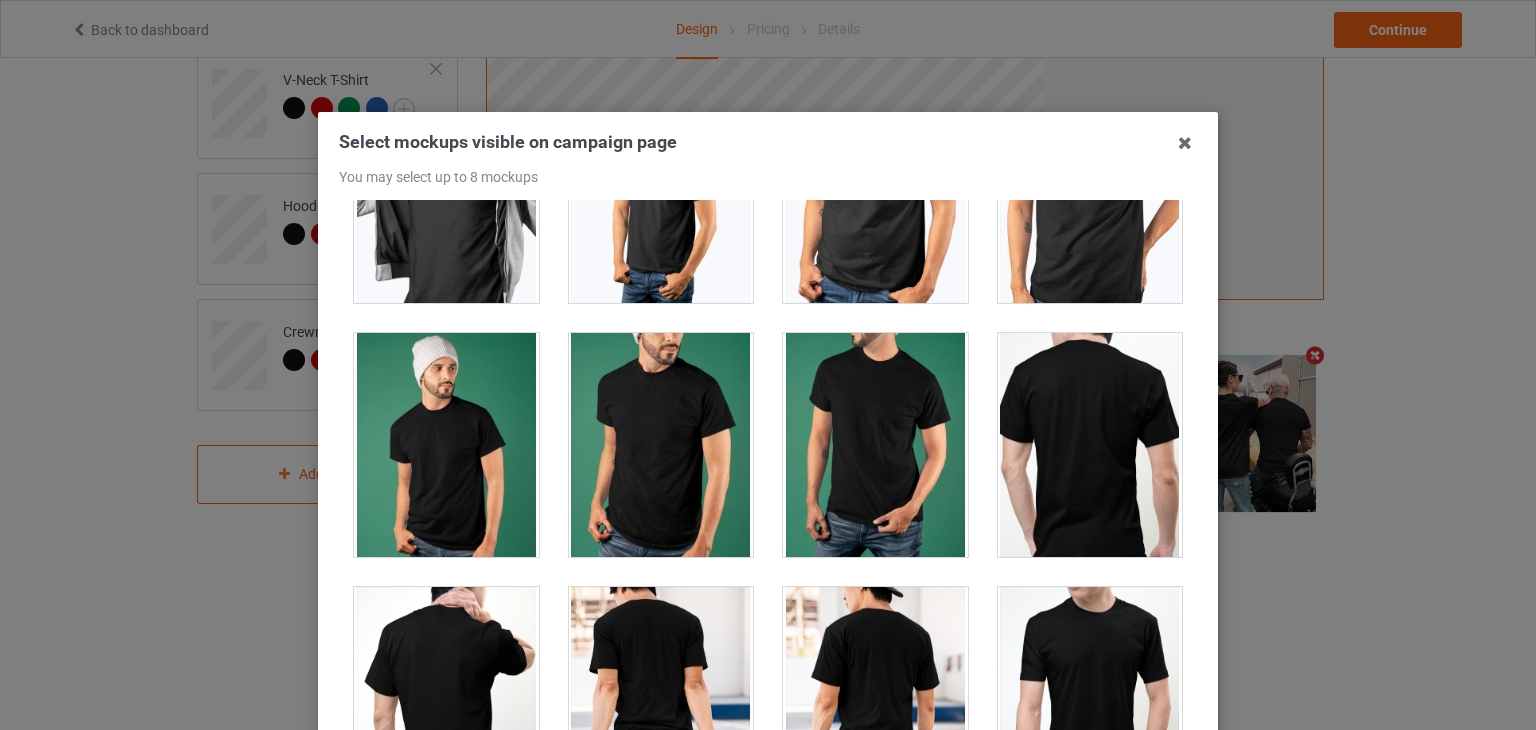 scroll, scrollTop: 4400, scrollLeft: 0, axis: vertical 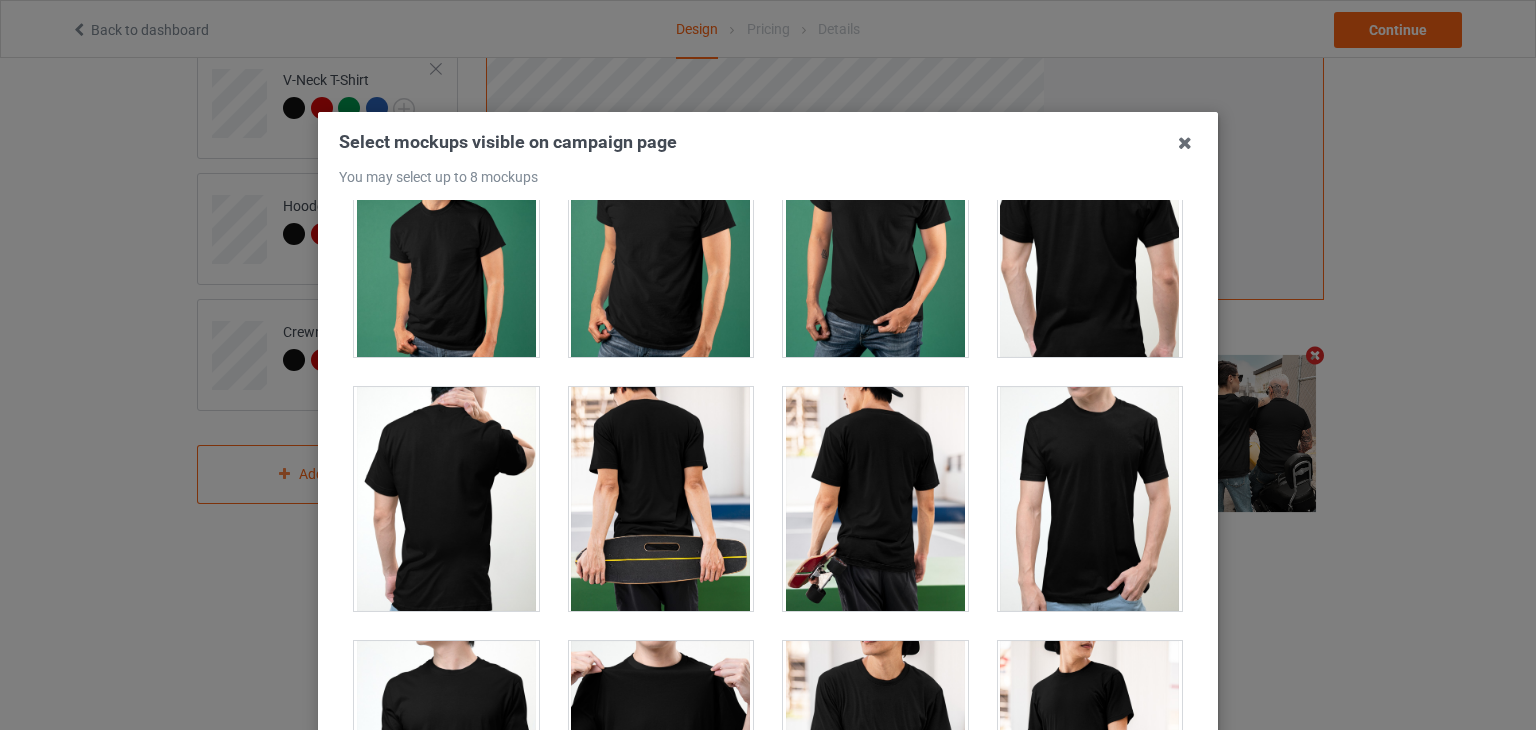 click at bounding box center (661, 499) 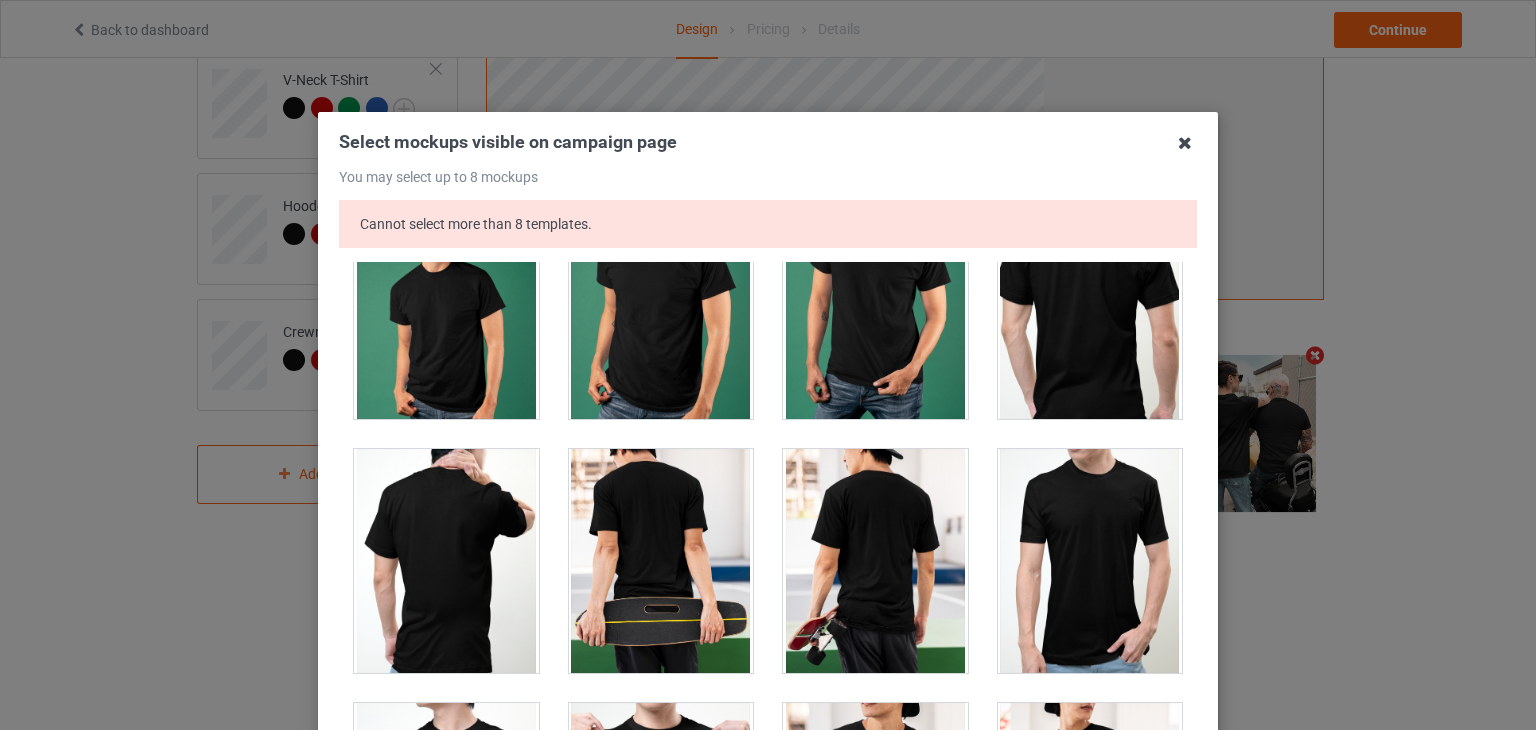 click at bounding box center [1185, 143] 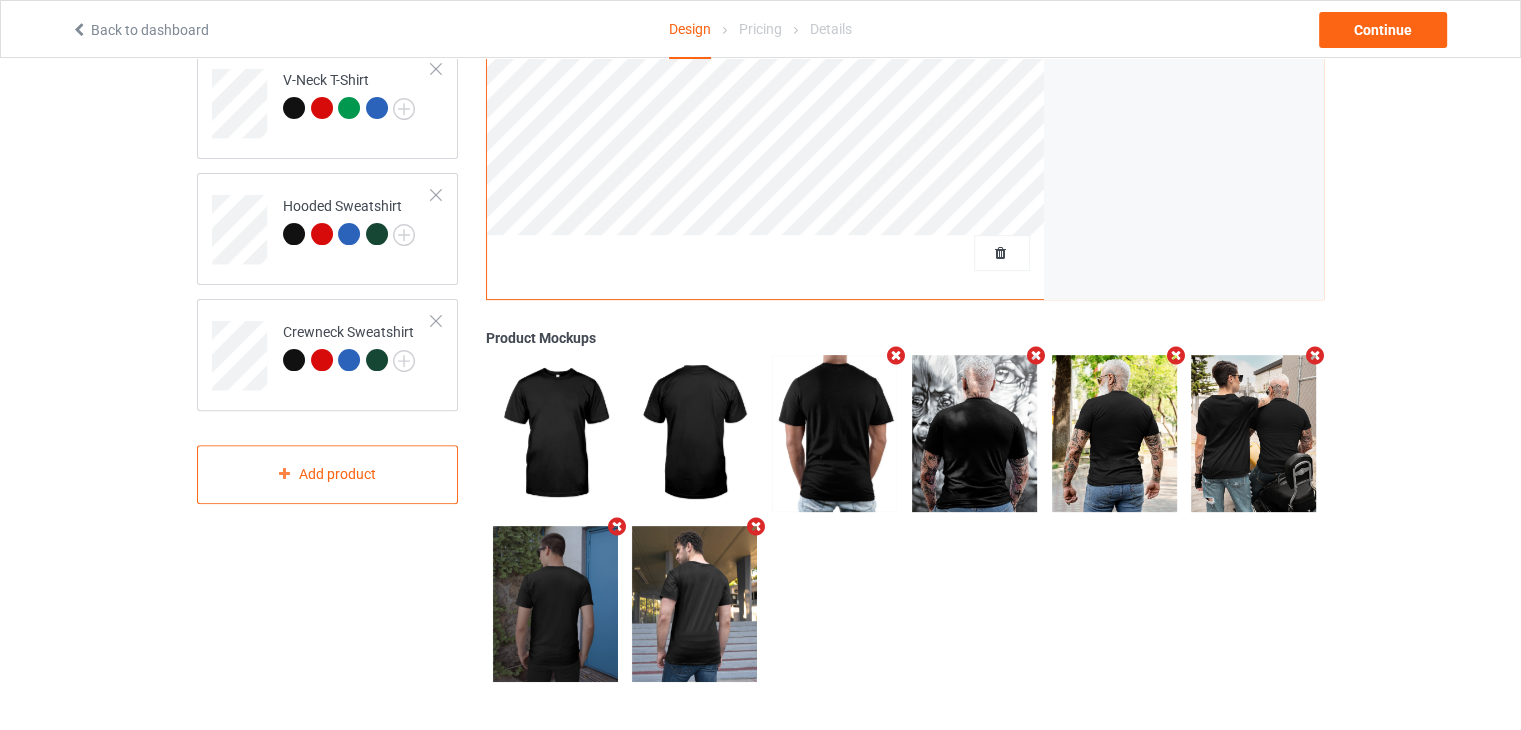 click at bounding box center (1035, 355) 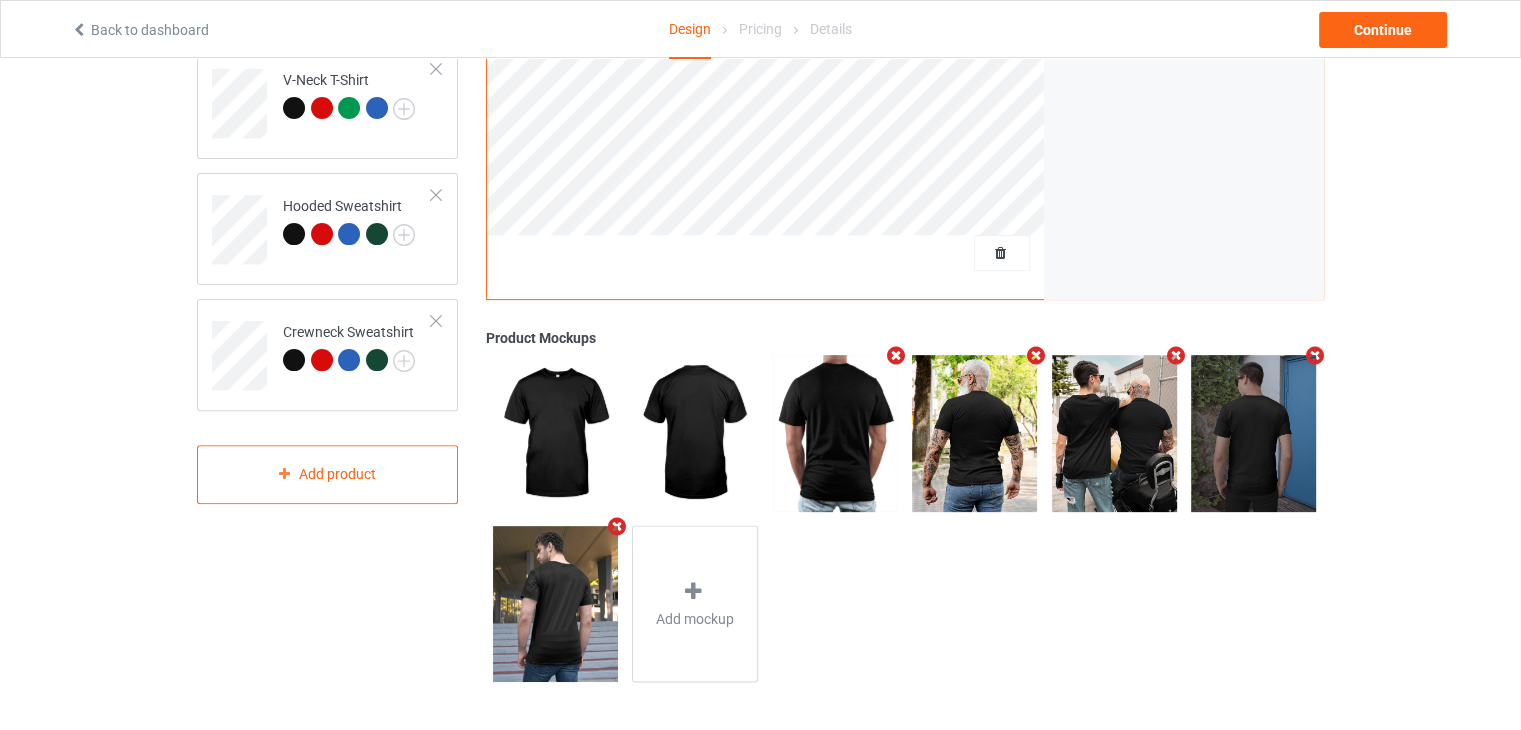 click at bounding box center (896, 355) 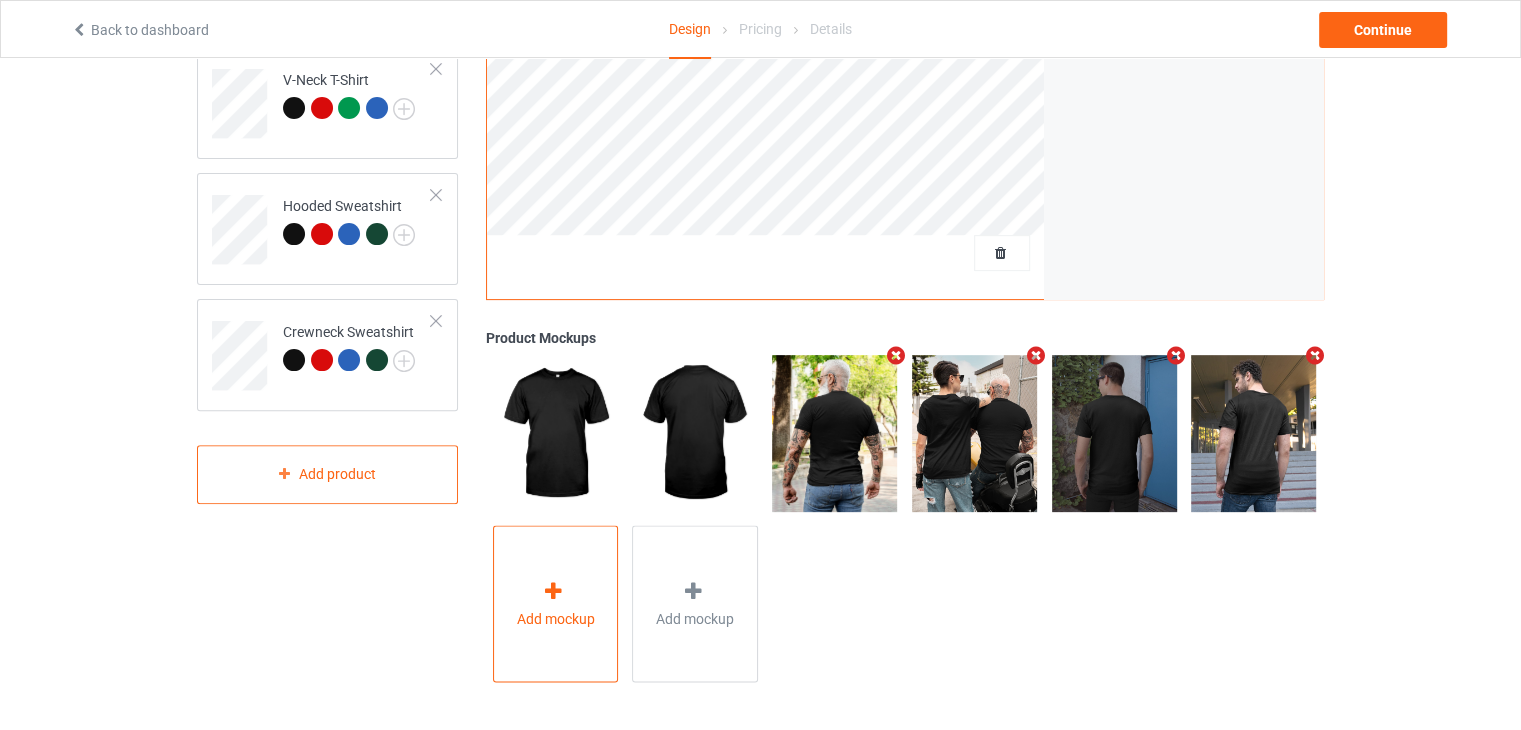 click on "Add mockup" at bounding box center (556, 618) 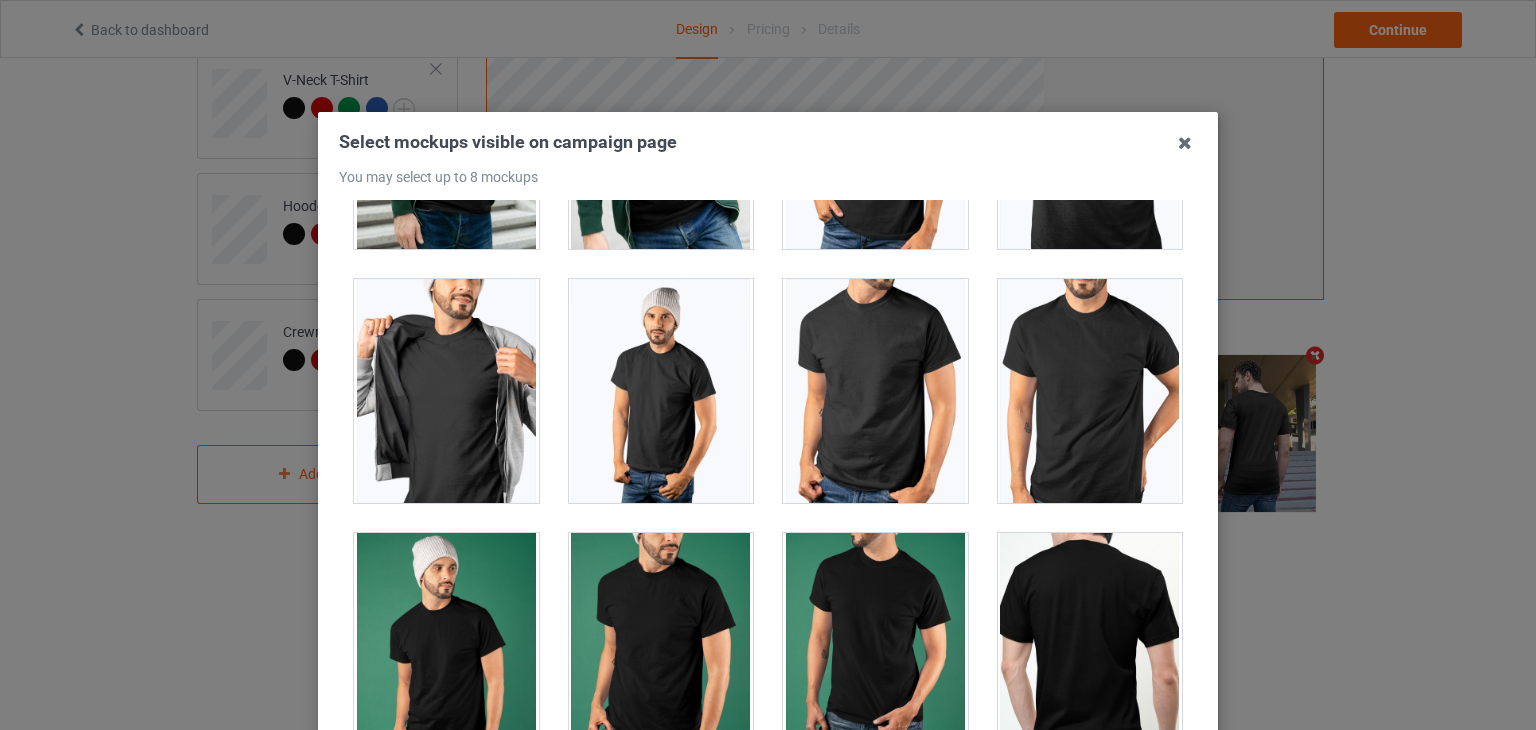 scroll, scrollTop: 4400, scrollLeft: 0, axis: vertical 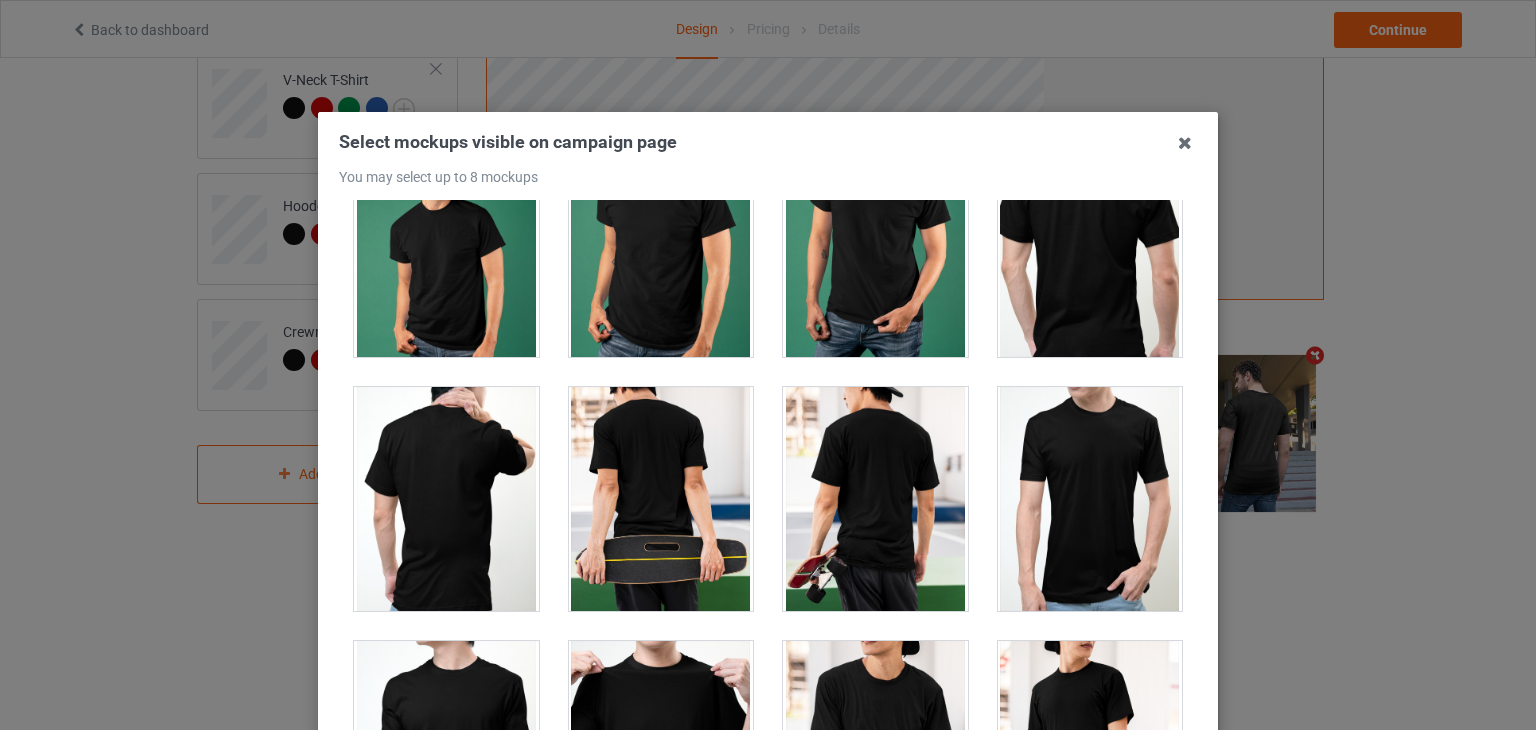 click at bounding box center (661, 499) 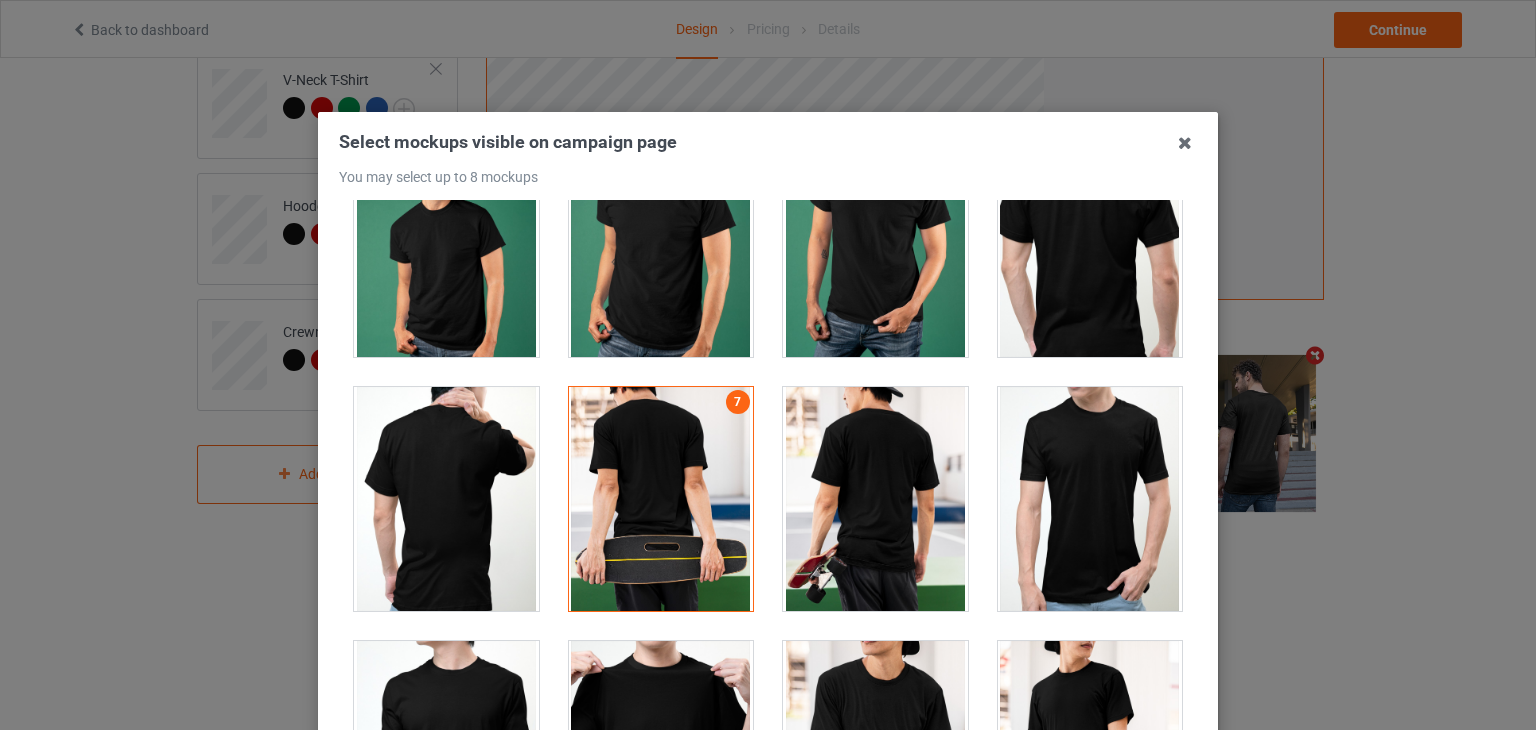 click at bounding box center (875, 499) 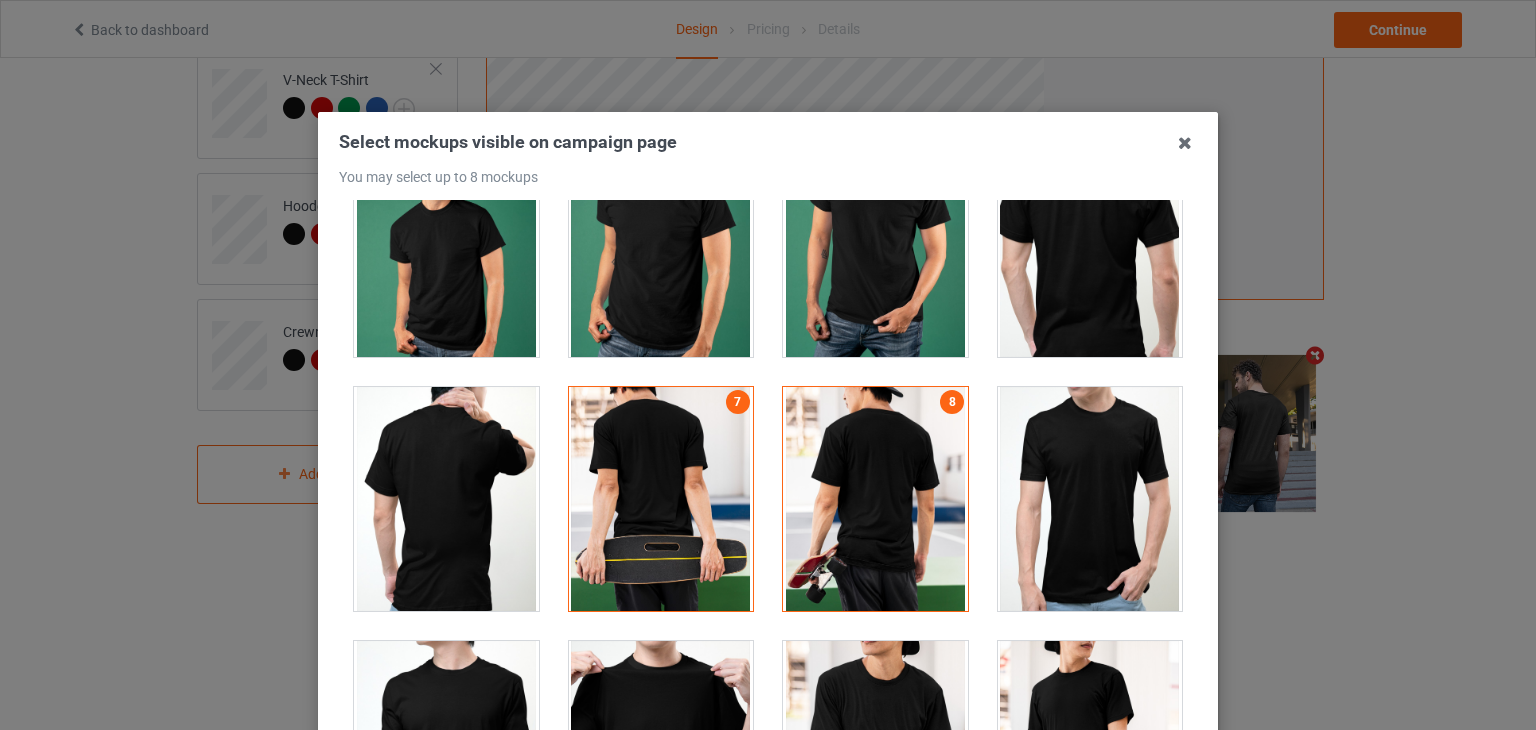 click at bounding box center (661, 499) 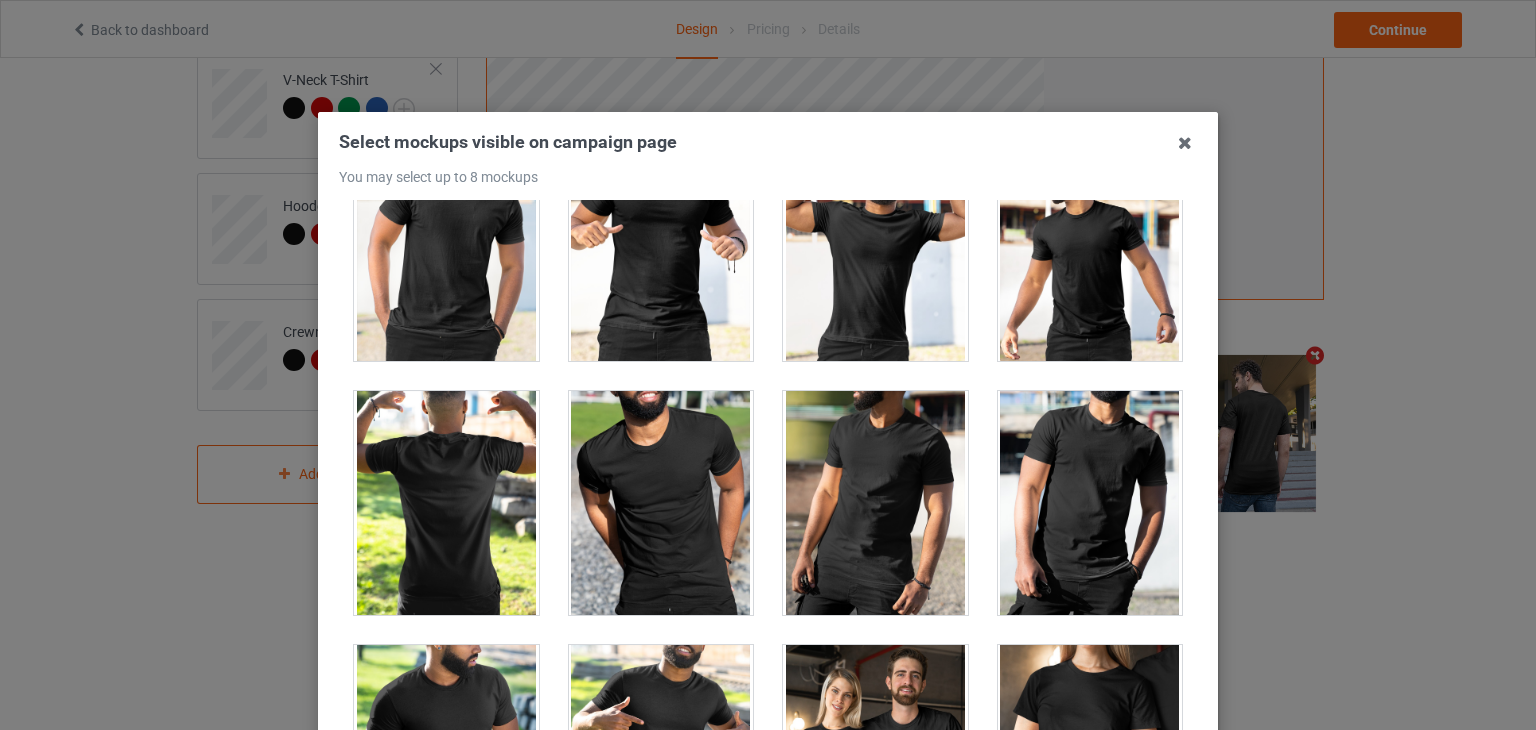 scroll, scrollTop: 23800, scrollLeft: 0, axis: vertical 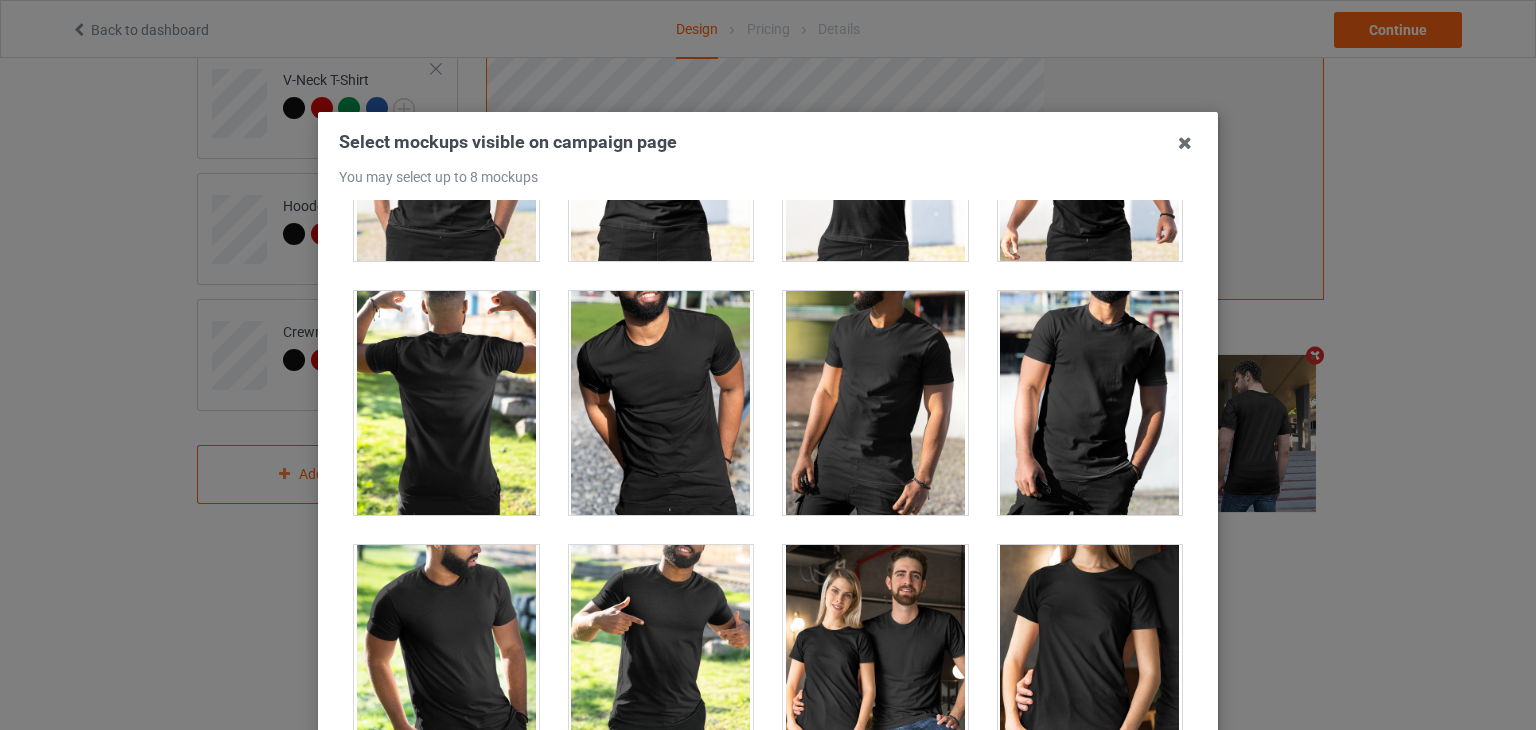 click at bounding box center [446, 403] 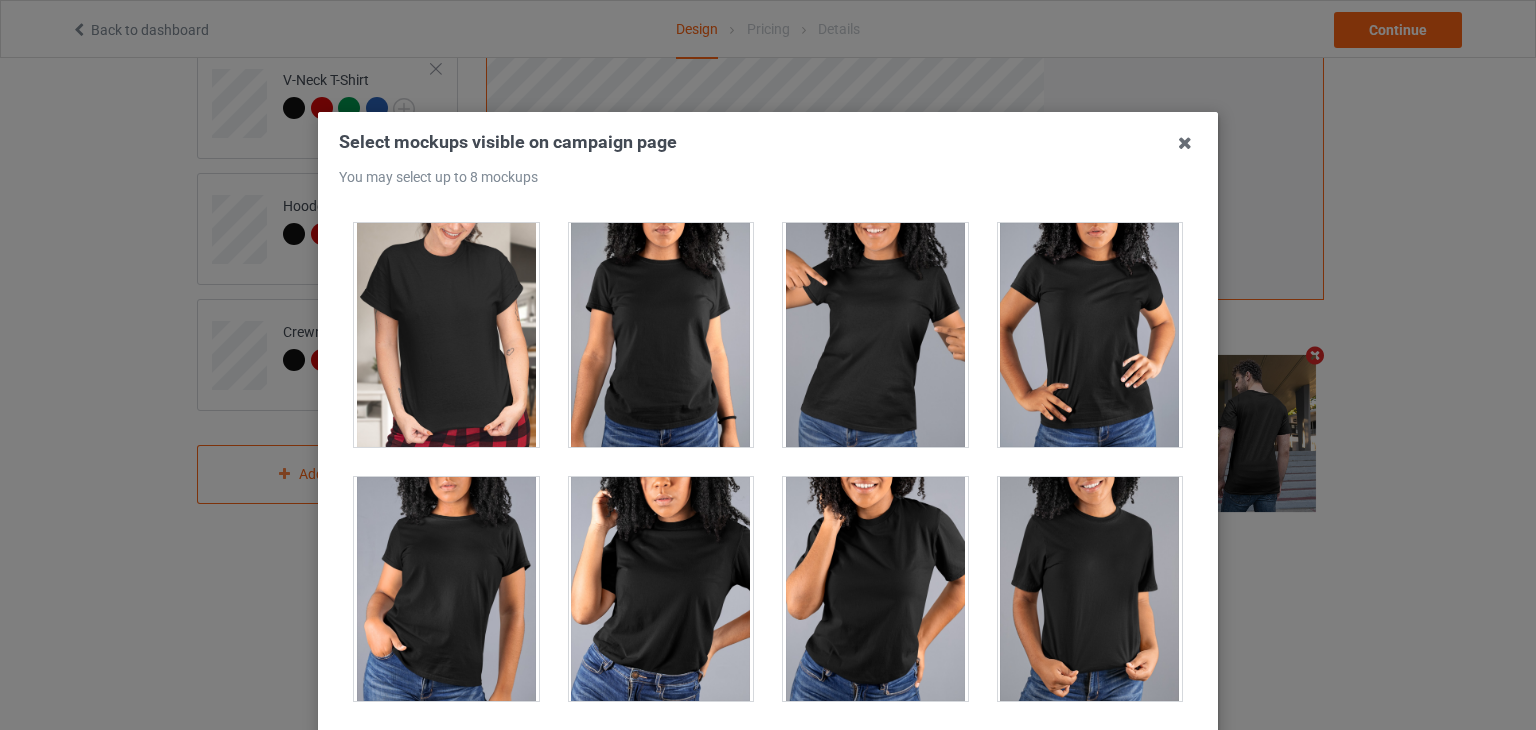 scroll, scrollTop: 26400, scrollLeft: 0, axis: vertical 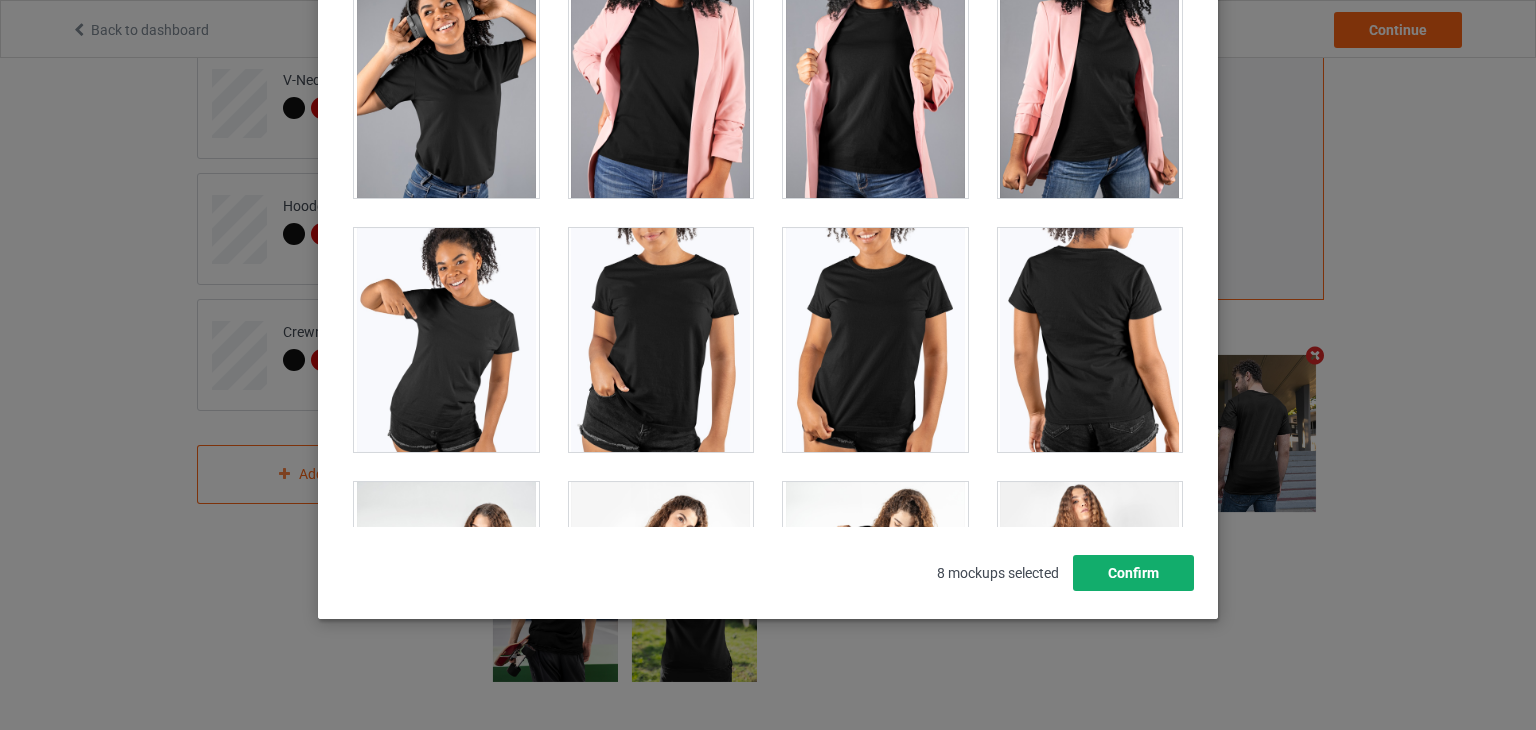 click on "Confirm" at bounding box center [1133, 573] 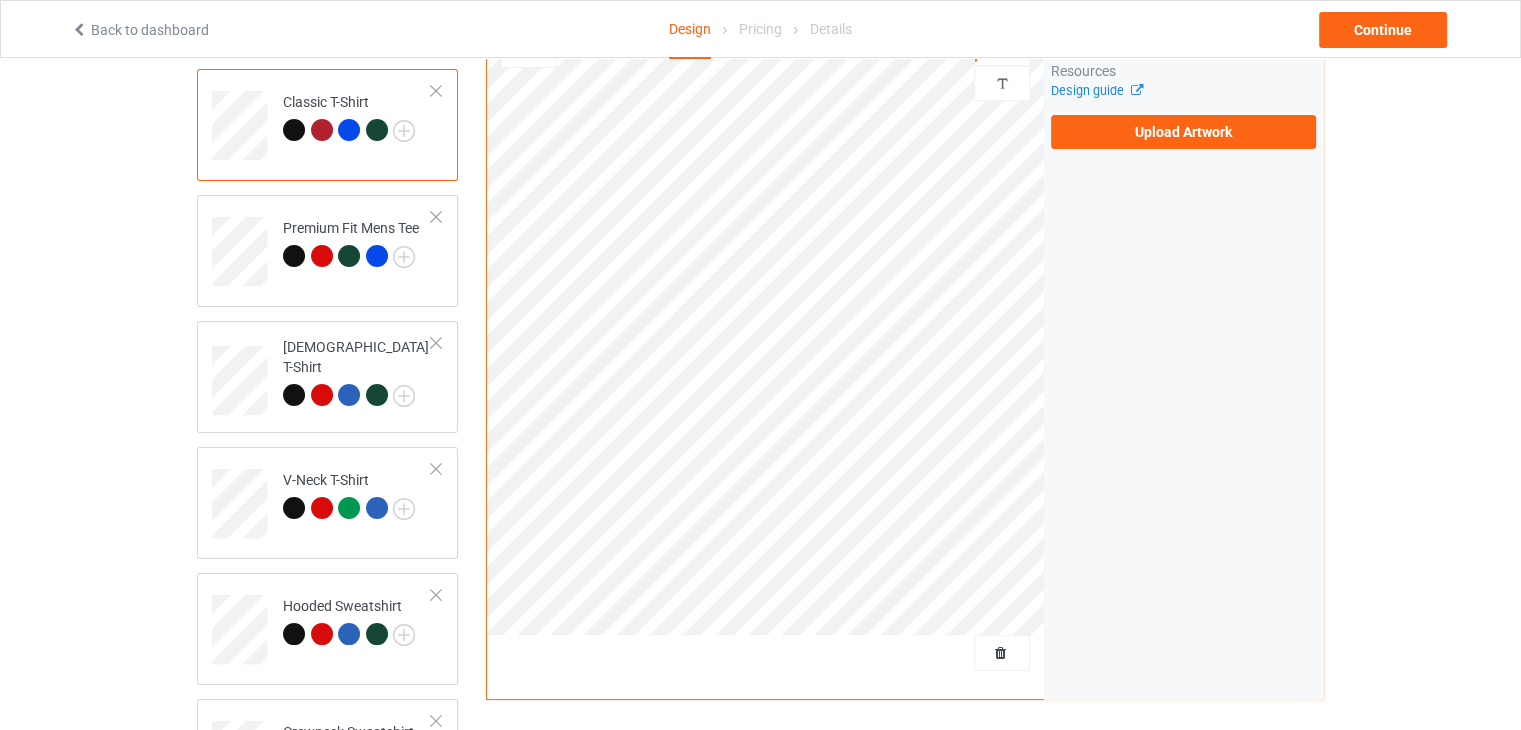 scroll, scrollTop: 262, scrollLeft: 0, axis: vertical 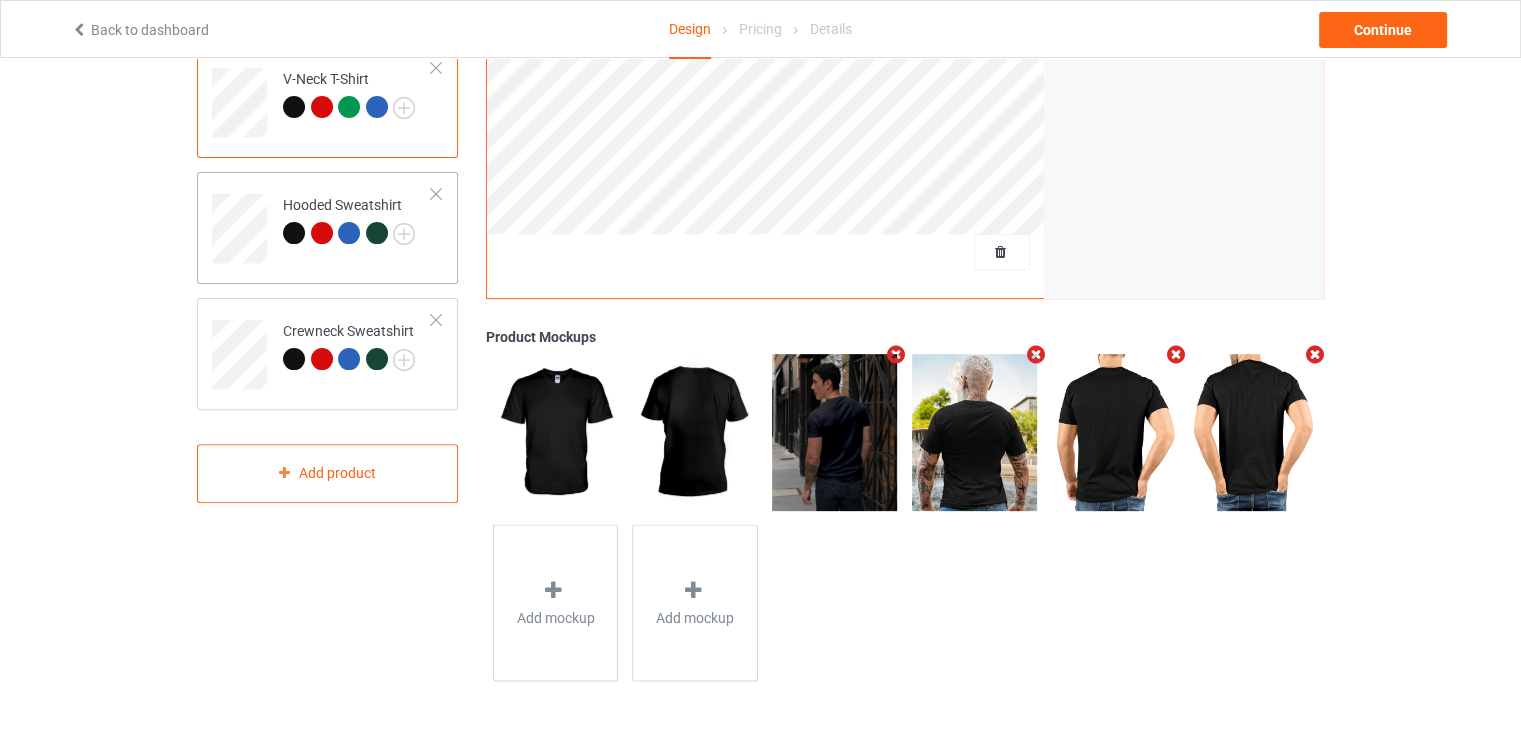 click on "Hooded Sweatshirt" at bounding box center (327, 228) 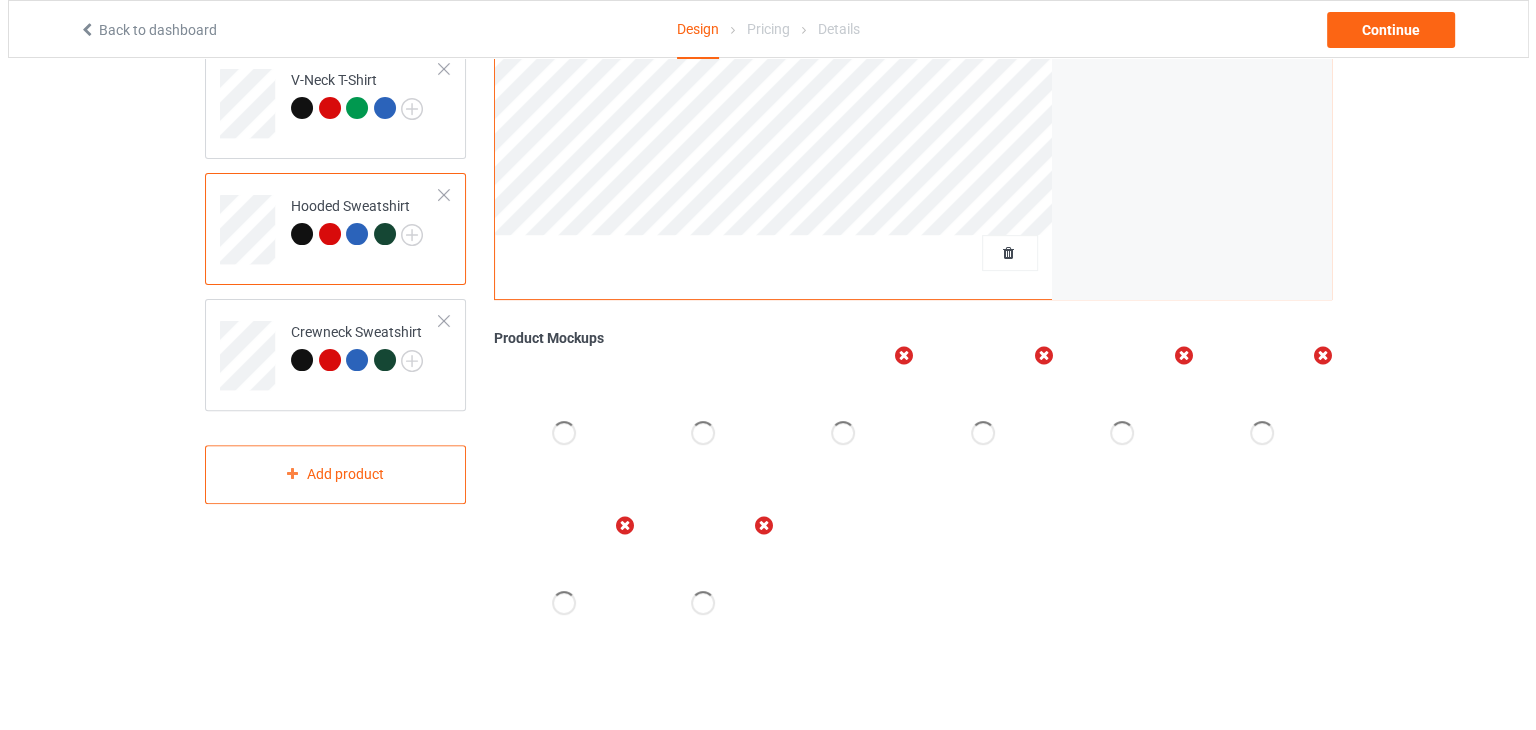 scroll, scrollTop: 562, scrollLeft: 0, axis: vertical 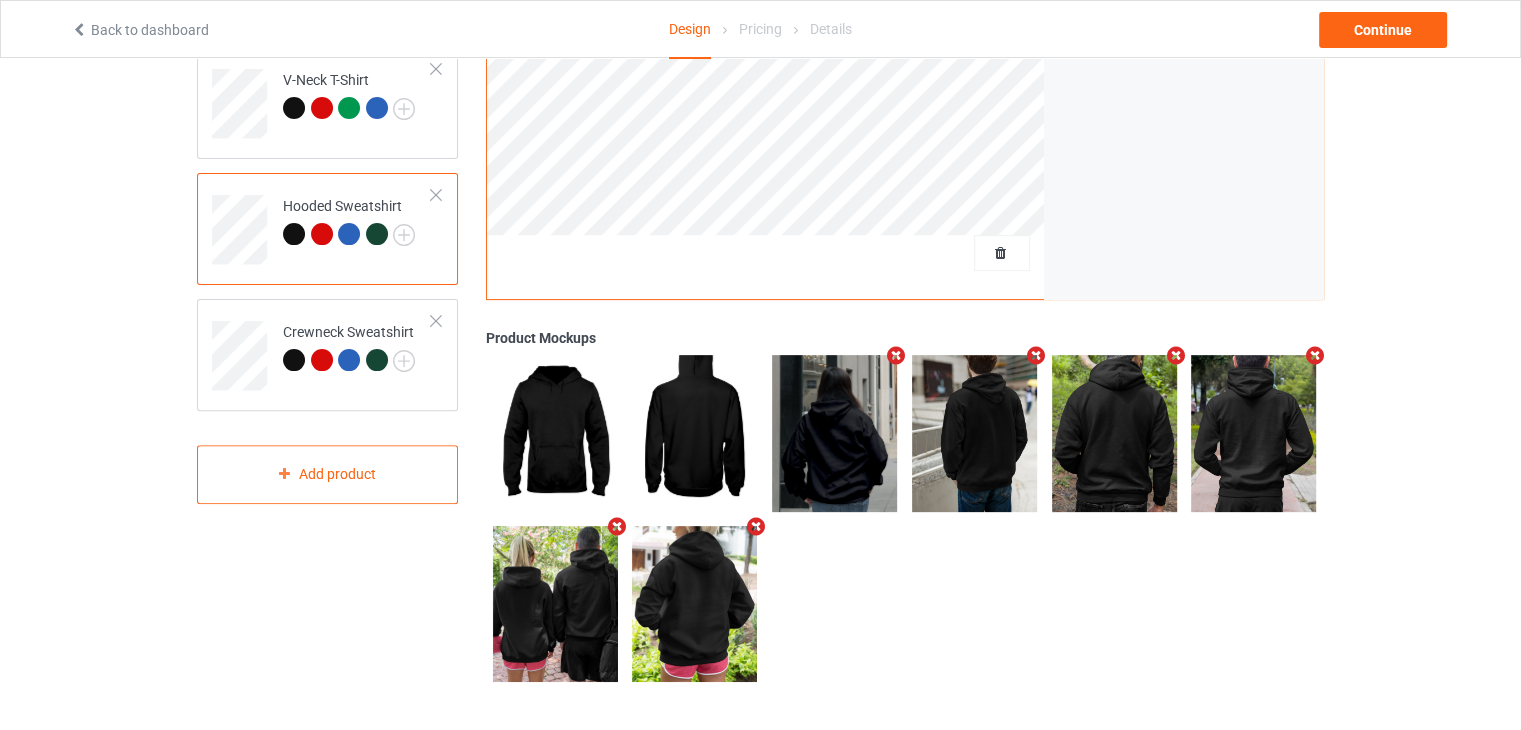 click at bounding box center [756, 526] 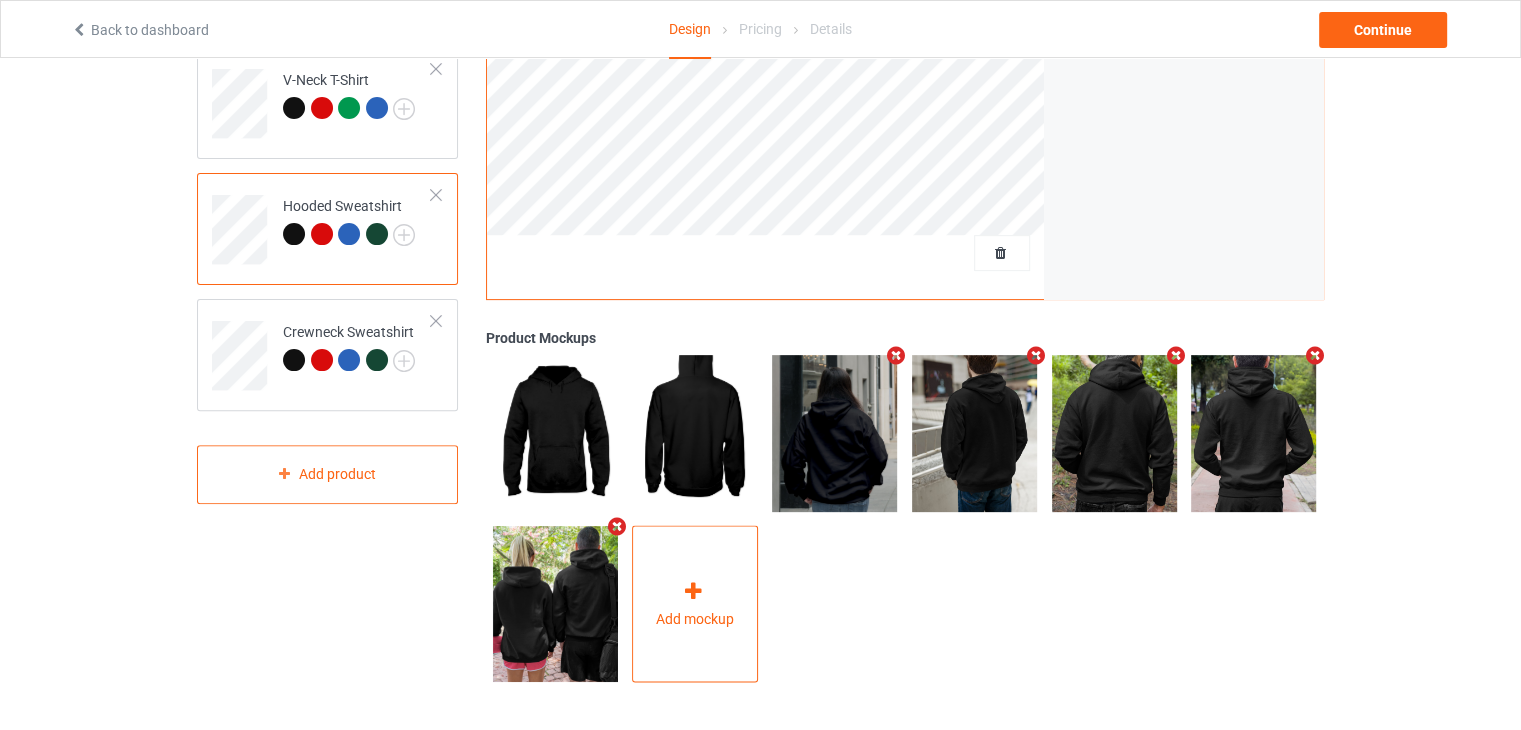 click on "Add mockup" at bounding box center [695, 618] 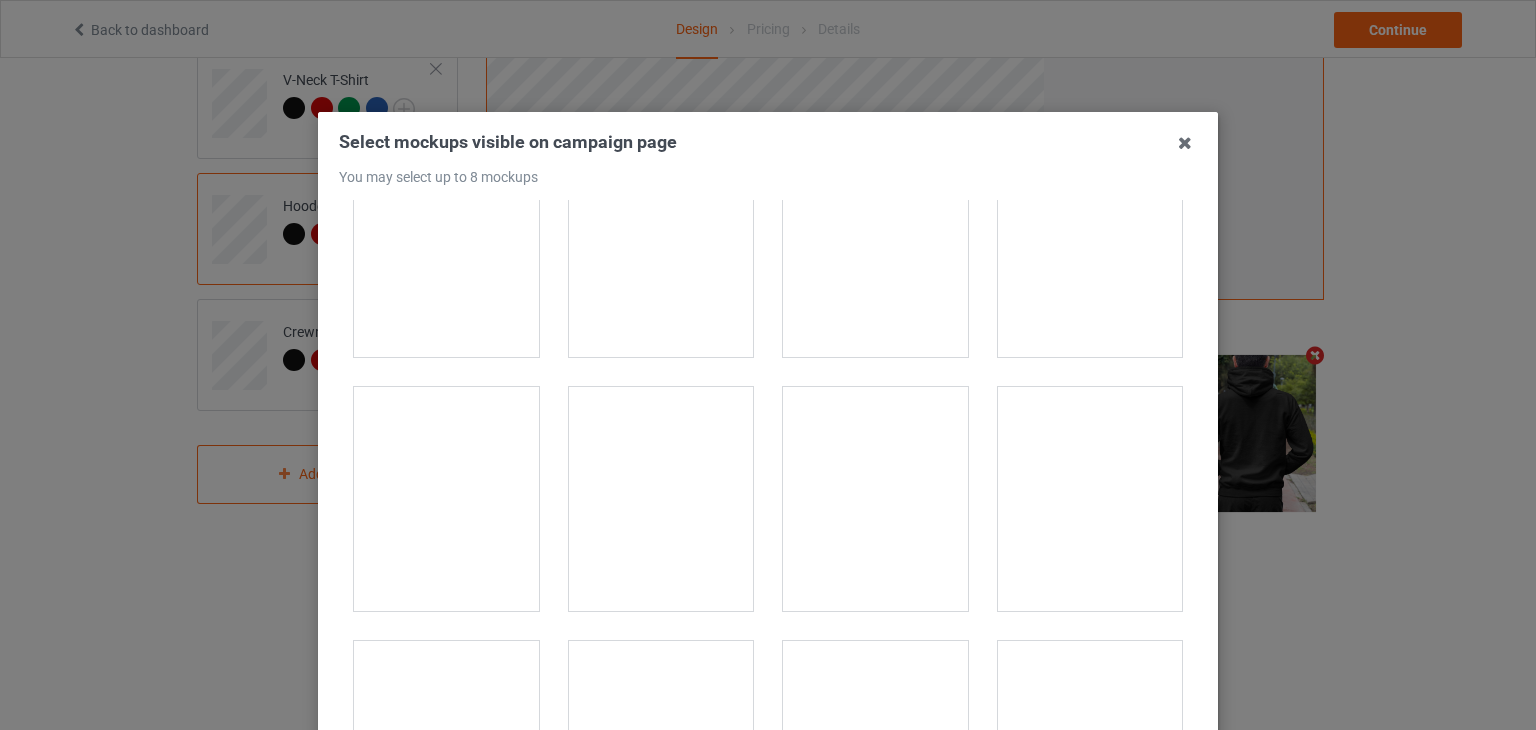 scroll, scrollTop: 17168, scrollLeft: 0, axis: vertical 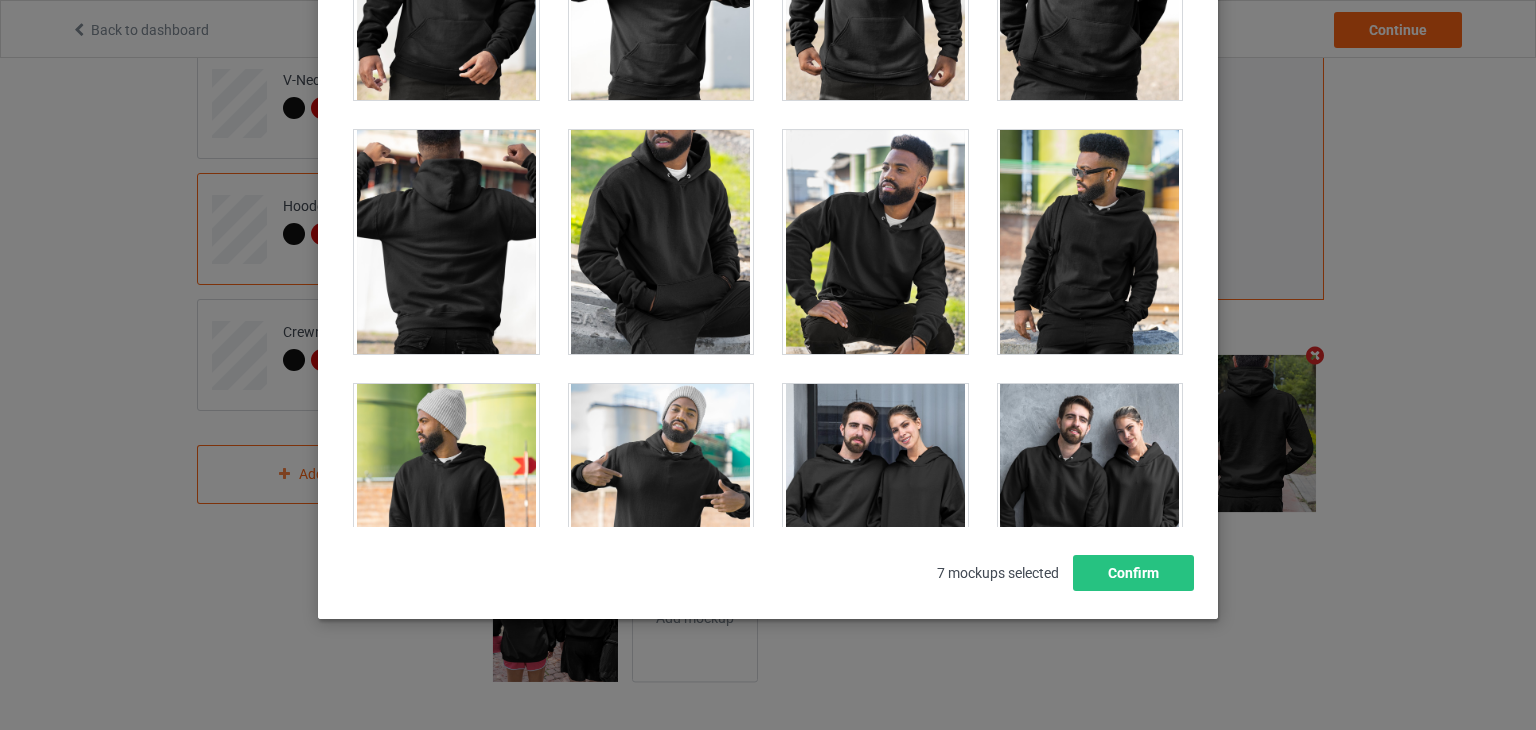 click at bounding box center (446, 242) 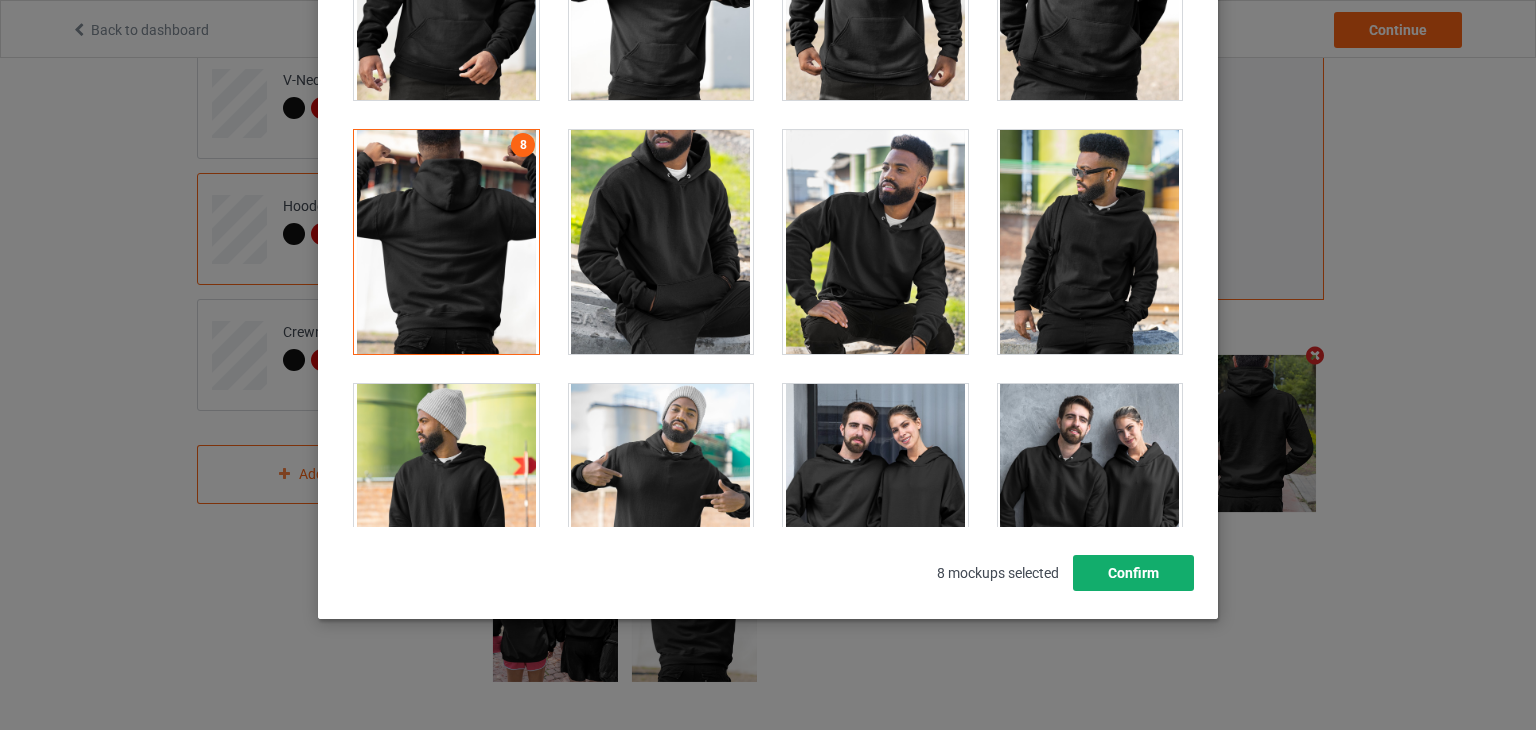 click on "Confirm" at bounding box center [1133, 573] 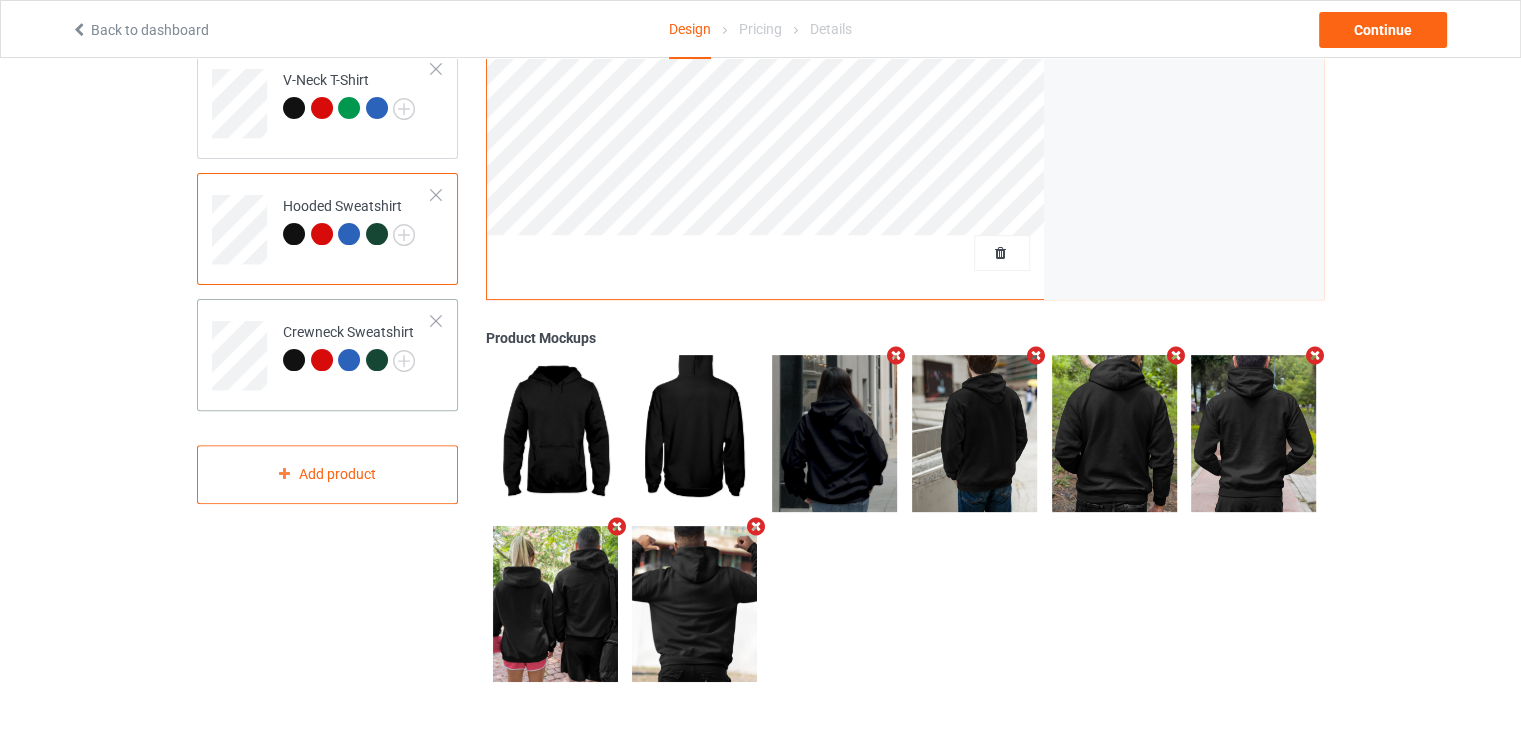 click on "Crewneck Sweatshirt" at bounding box center [357, 348] 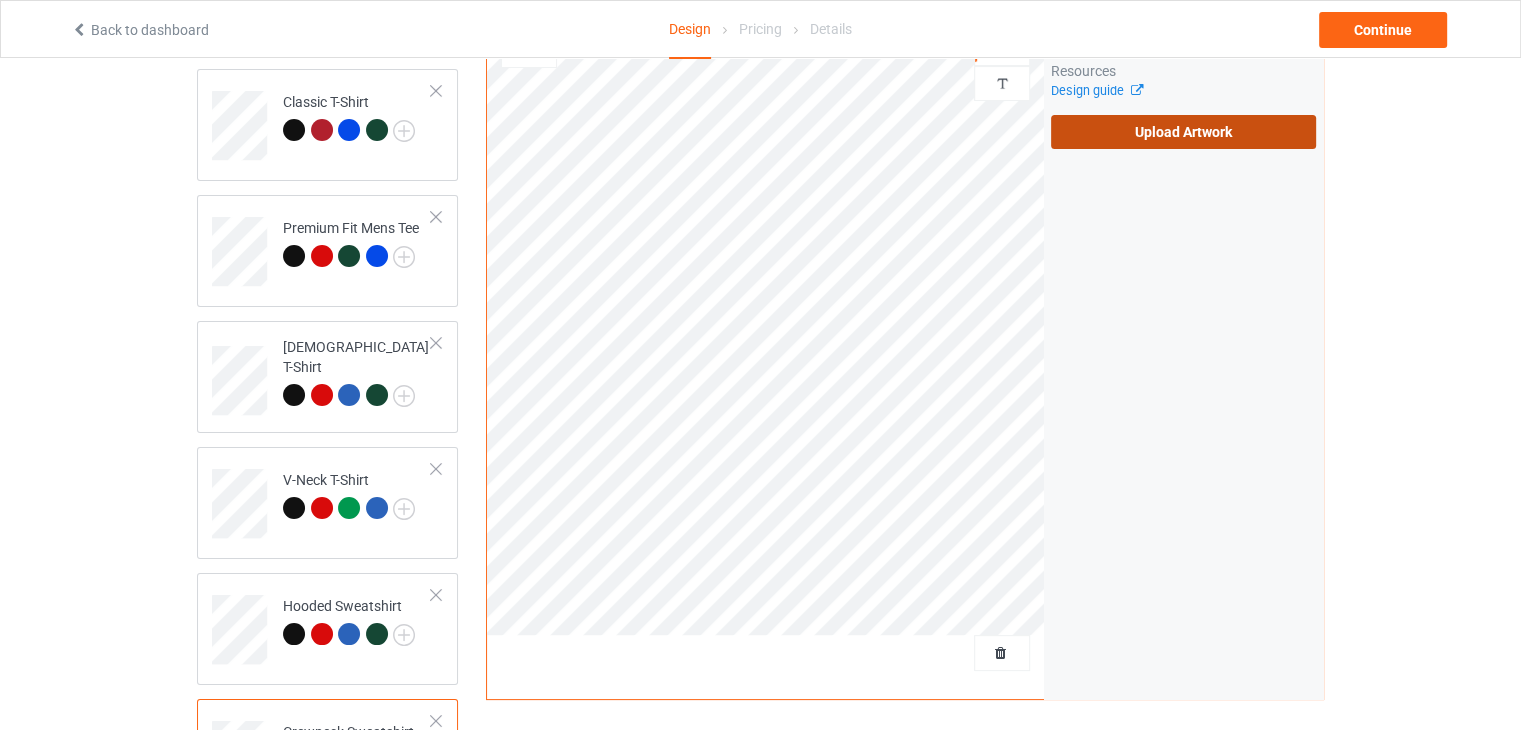 scroll, scrollTop: 0, scrollLeft: 0, axis: both 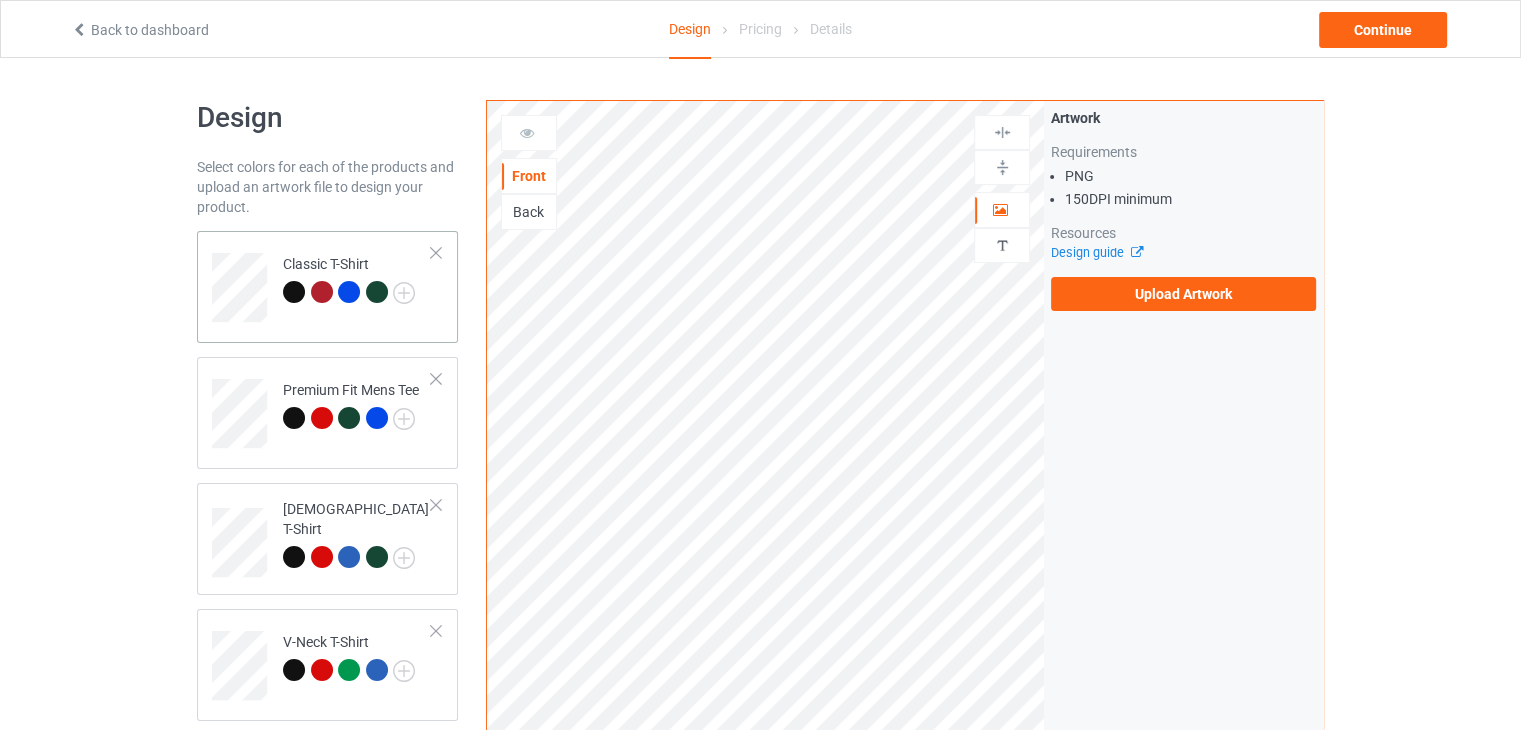 click at bounding box center (322, 292) 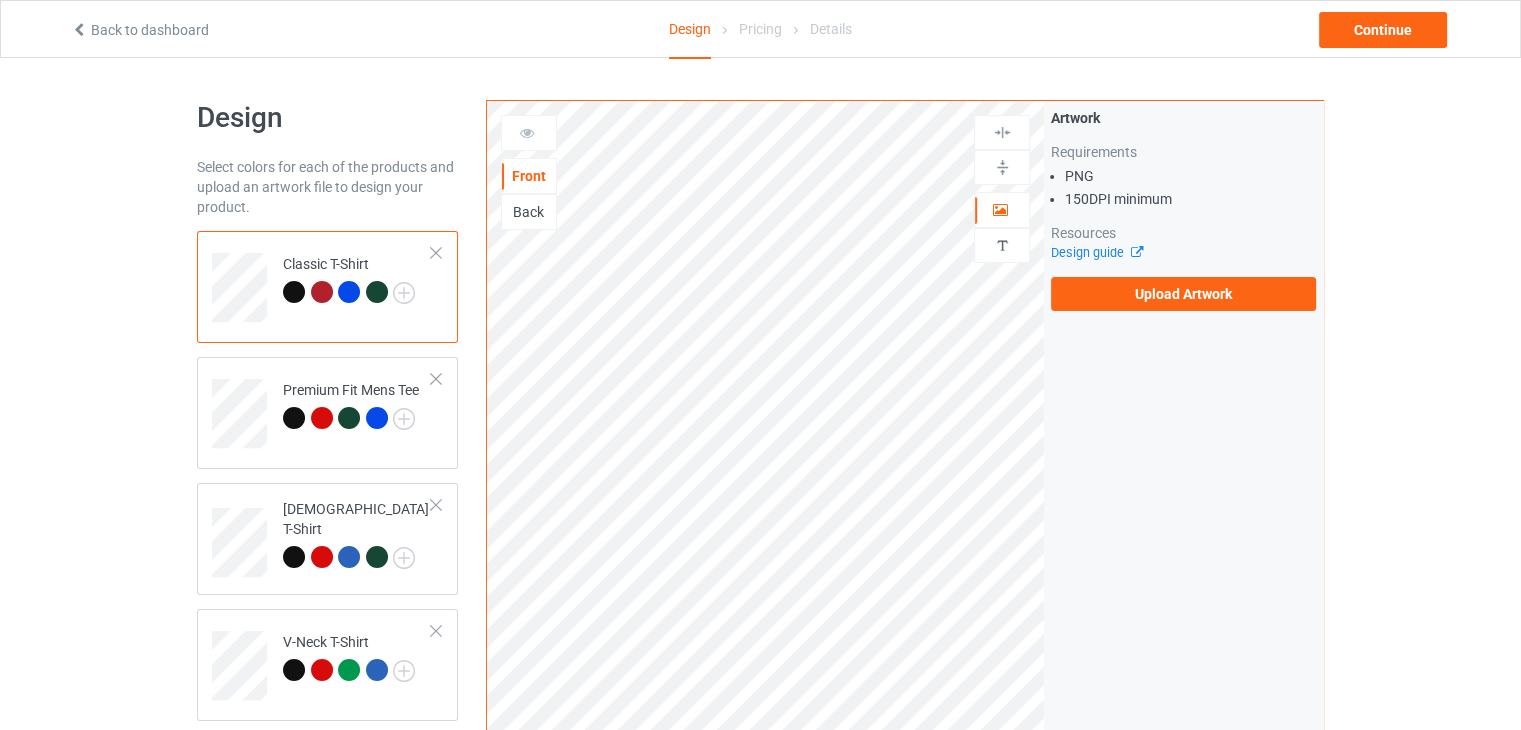 click on "Back" at bounding box center [529, 212] 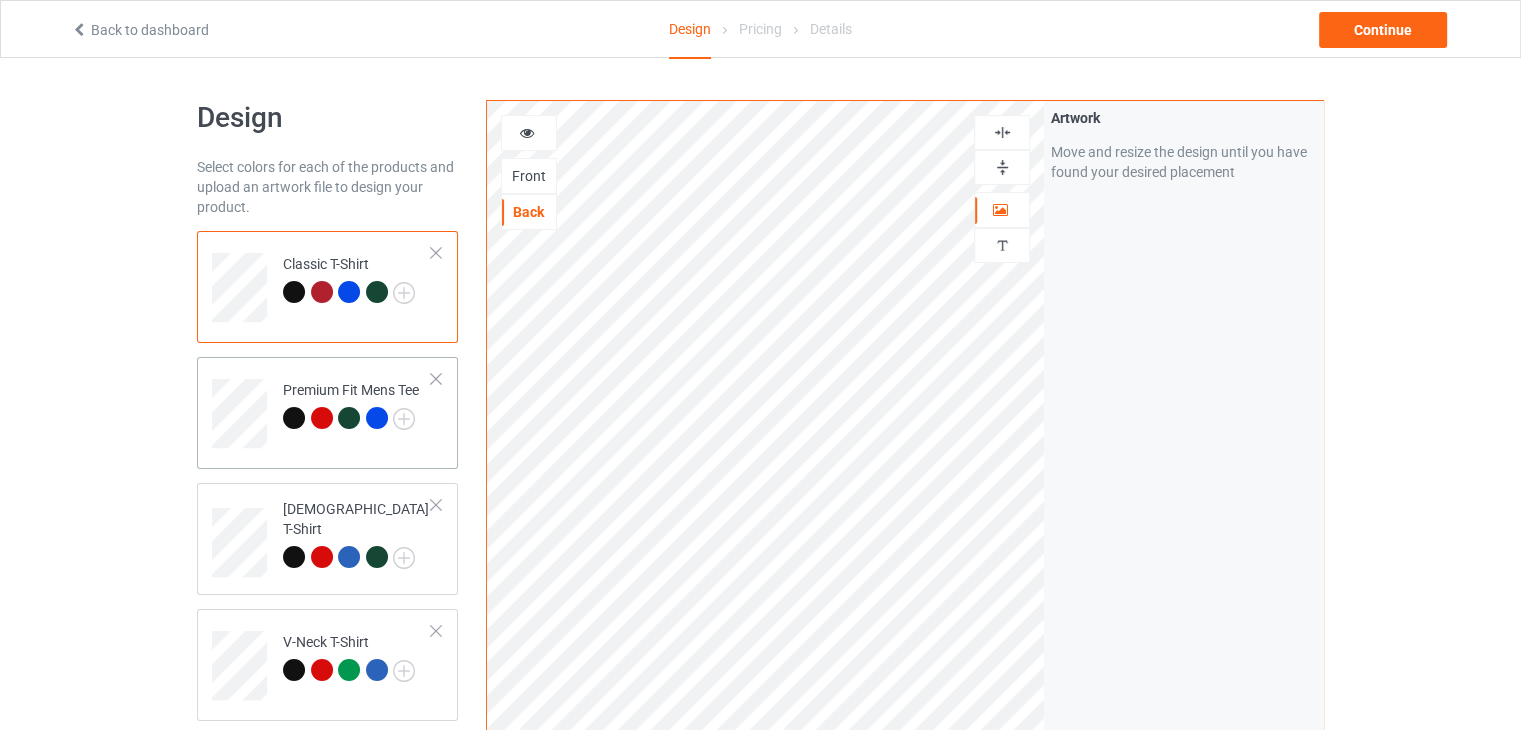 scroll, scrollTop: 400, scrollLeft: 0, axis: vertical 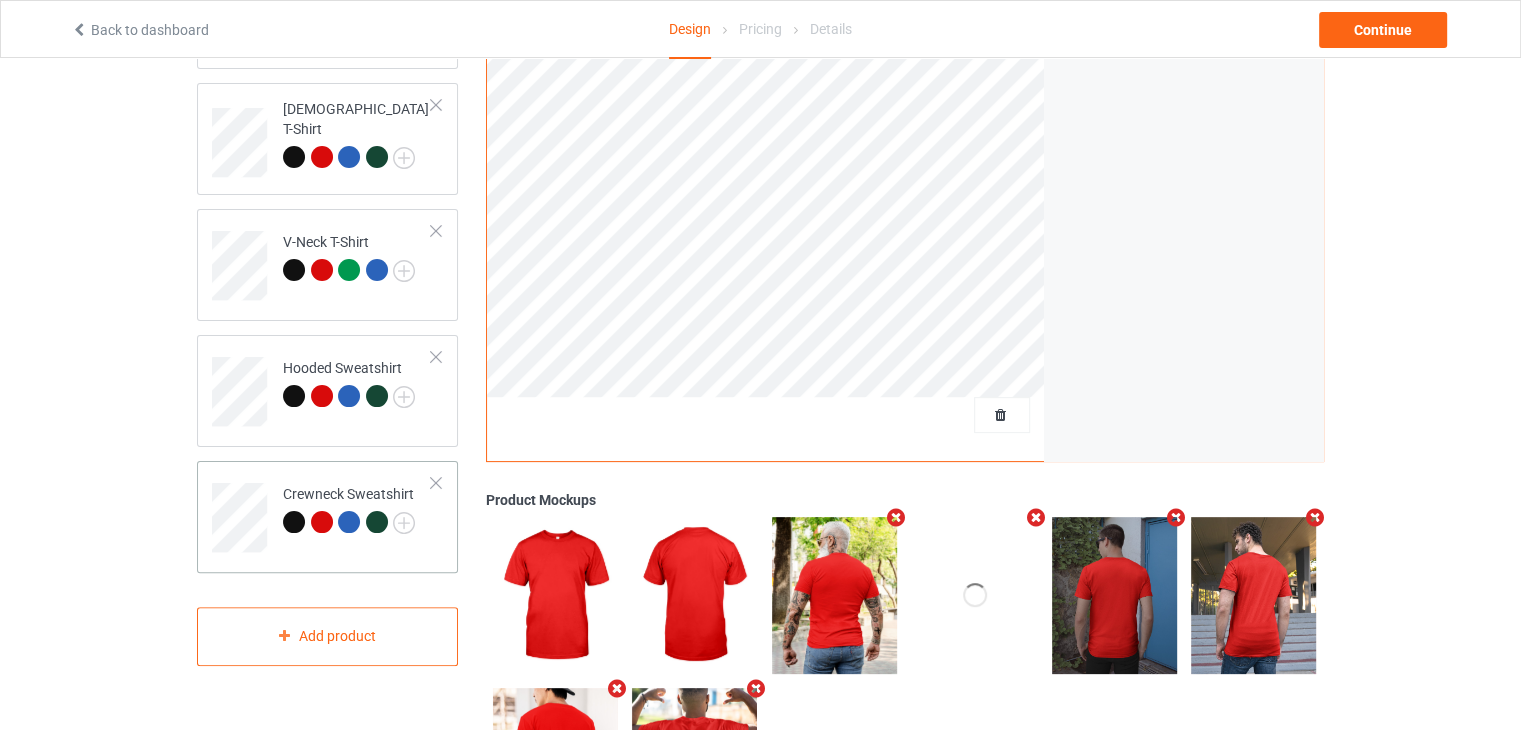 click on "Crewneck Sweatshirt" at bounding box center (349, 508) 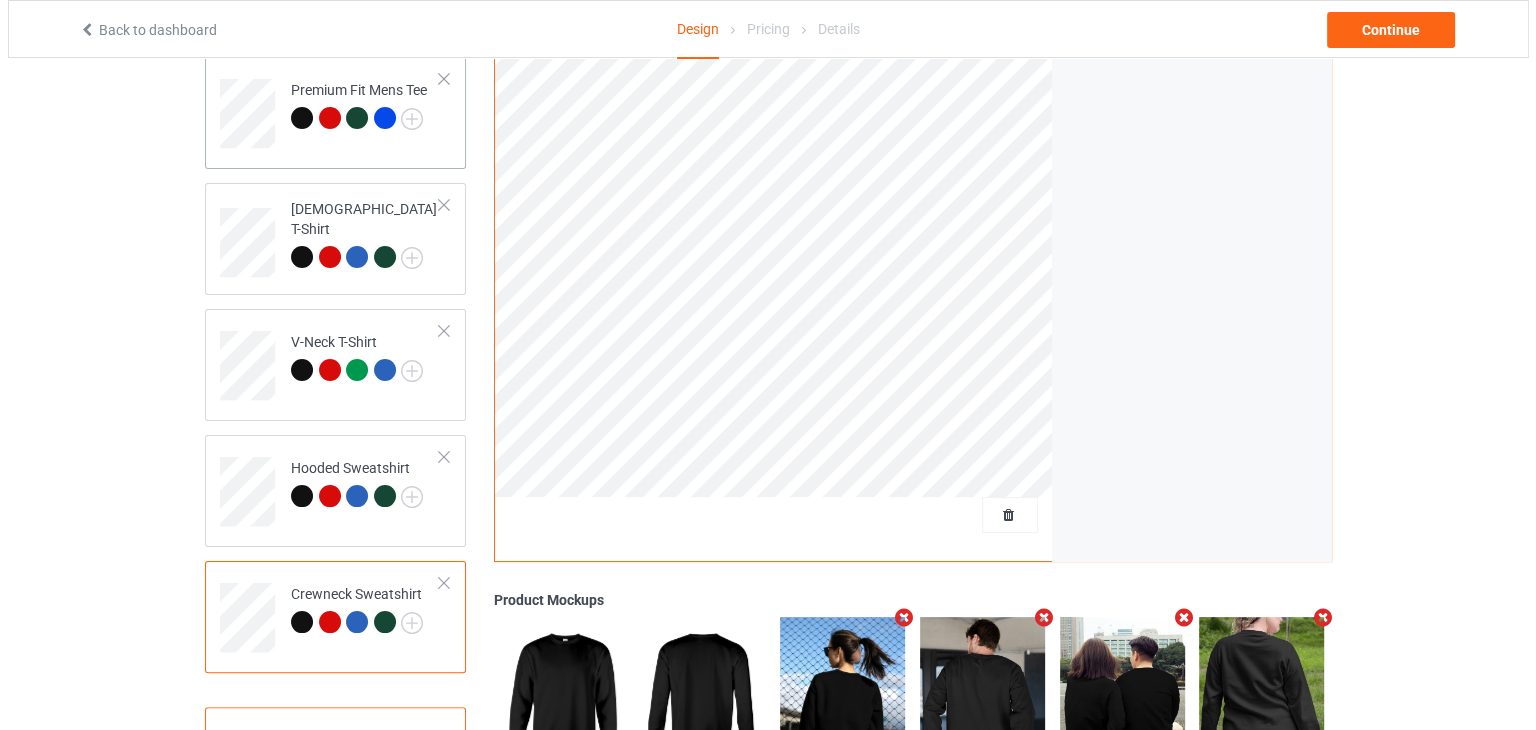 scroll, scrollTop: 0, scrollLeft: 0, axis: both 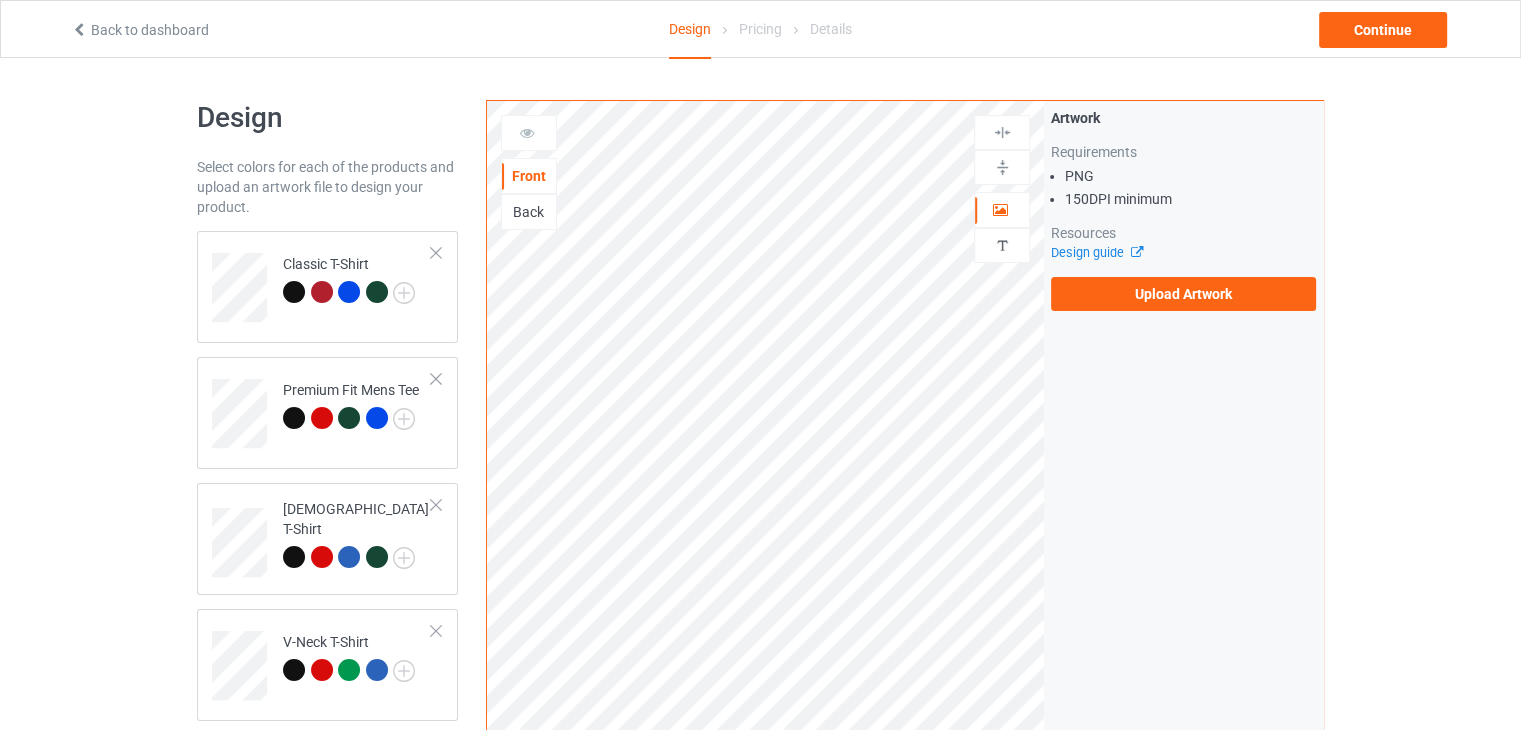 click on "Back" at bounding box center [529, 212] 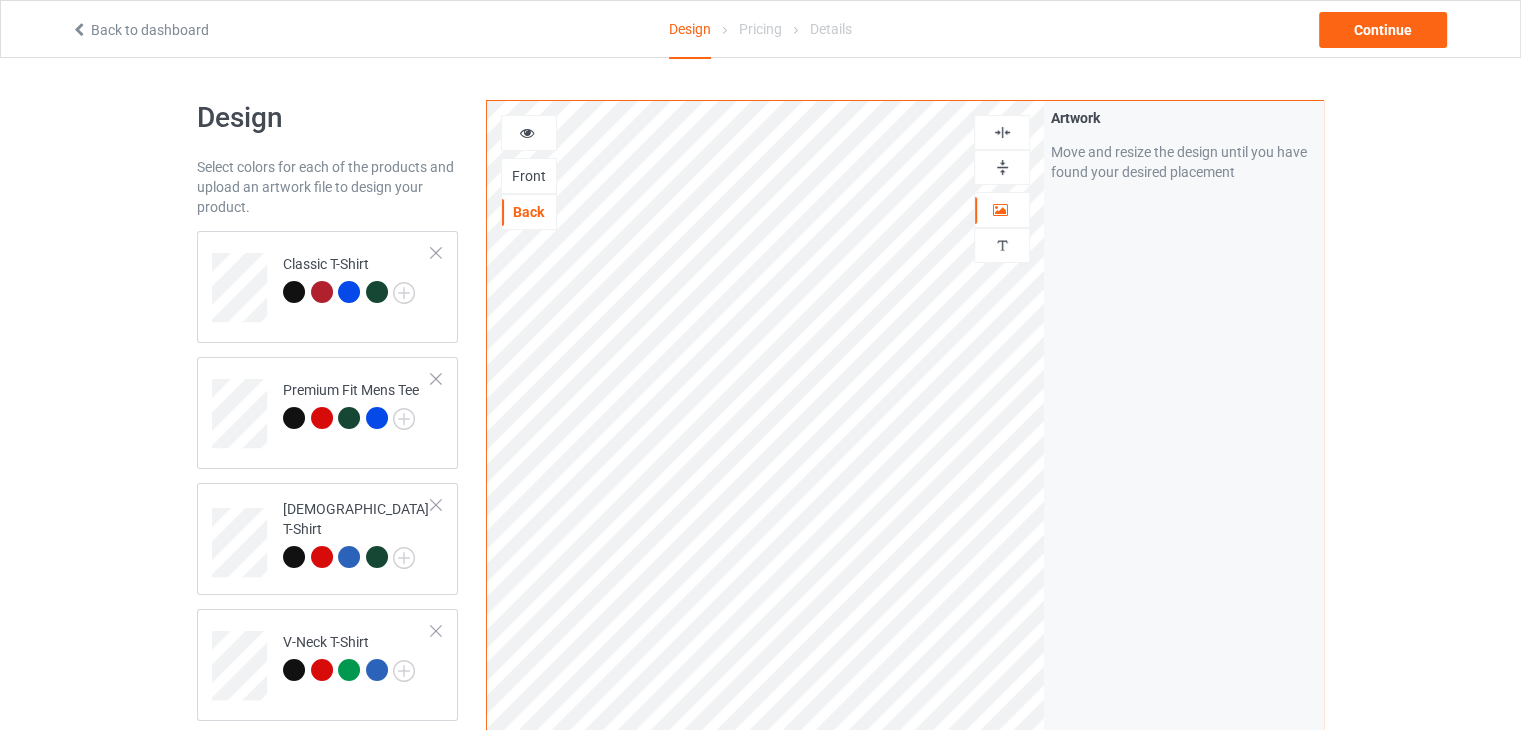 click on "Design Select colors for each of the products and upload an artwork file to design your product. Classic T-Shirt Premium Fit Mens Tee [DEMOGRAPHIC_DATA] T-Shirt V-Neck T-Shirt Hooded Sweatshirt Crewneck Sweatshirt Add product Front Back Artwork Personalized text Artwork Move and resize the design until you have found your desired placement Product Mockups" at bounding box center (760, 675) 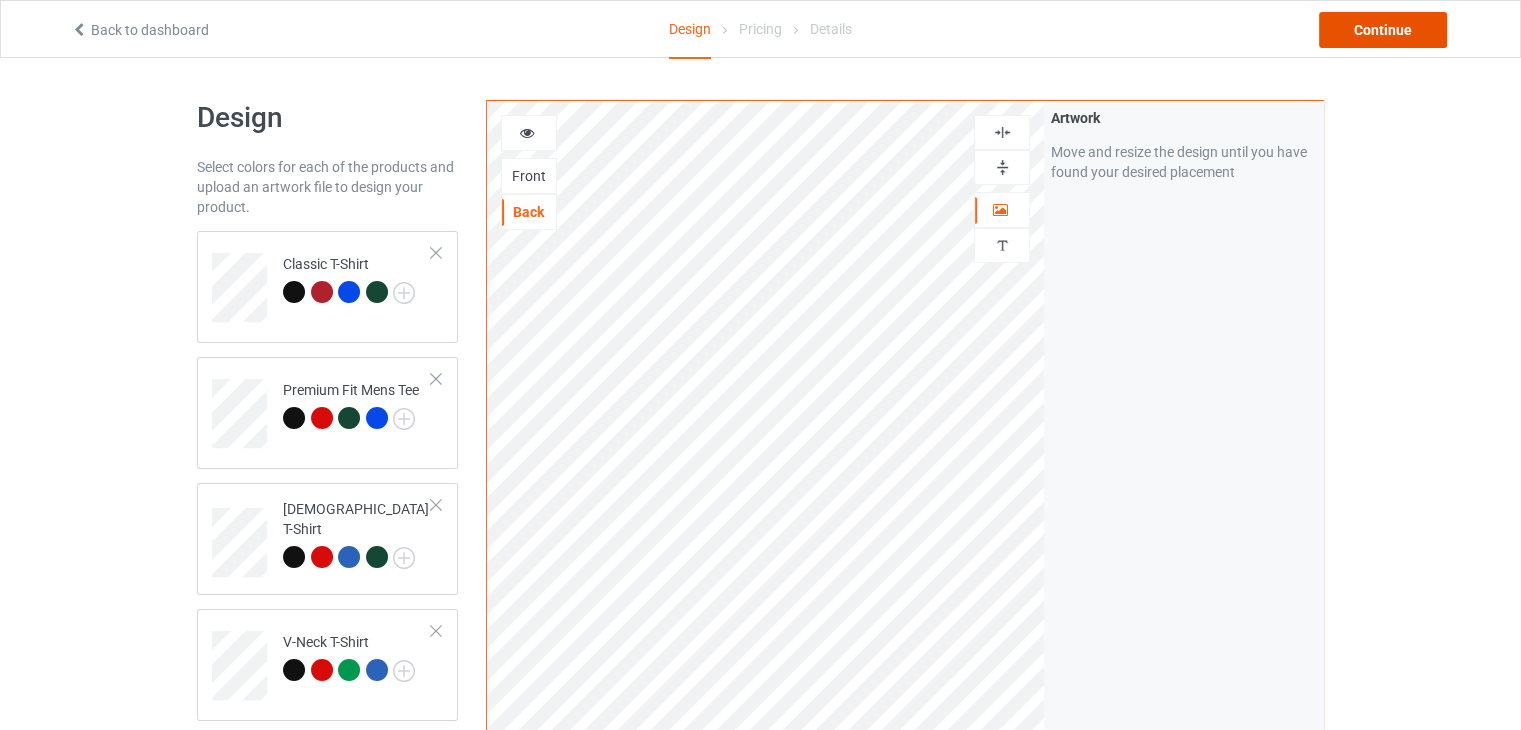 click on "Continue" at bounding box center [1383, 30] 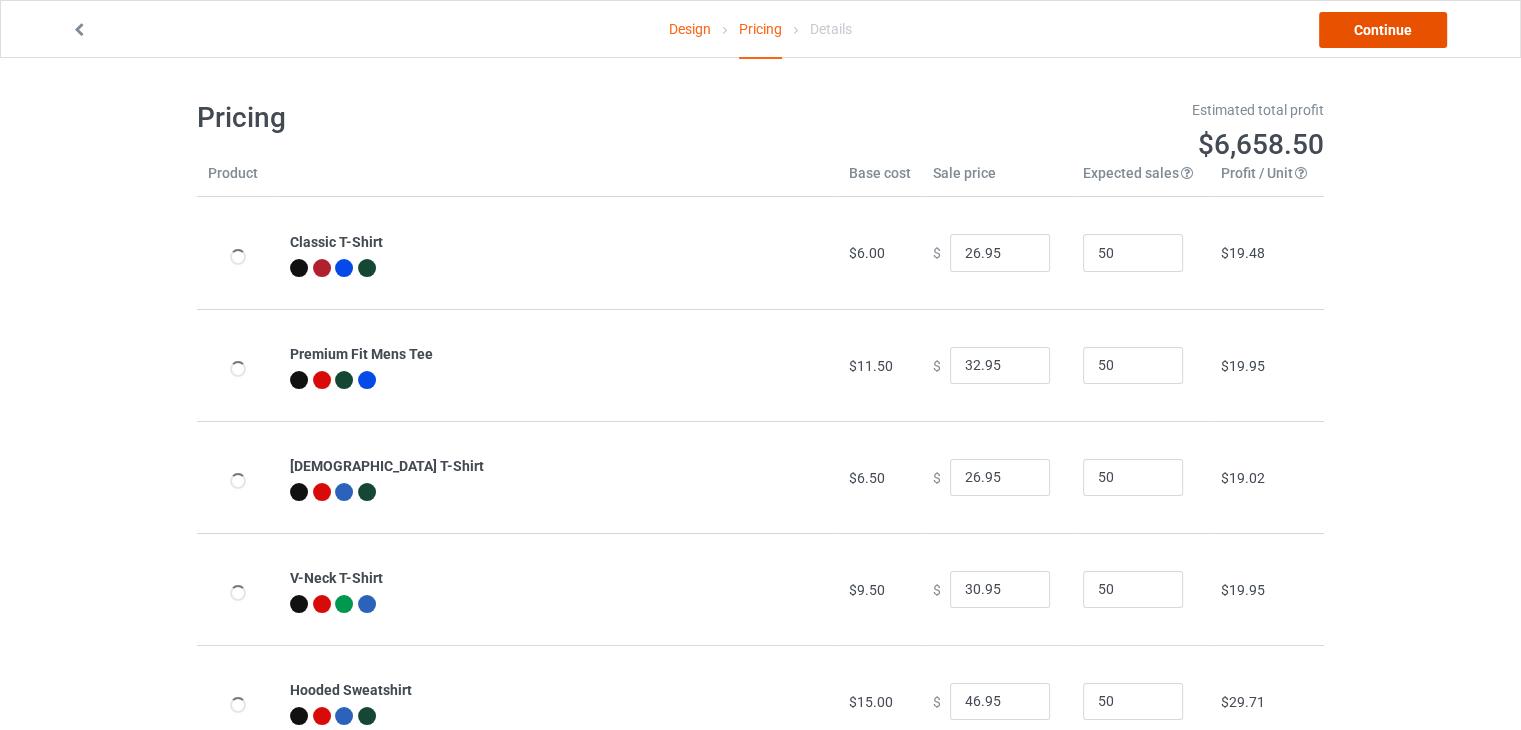 click on "Continue" at bounding box center (1383, 30) 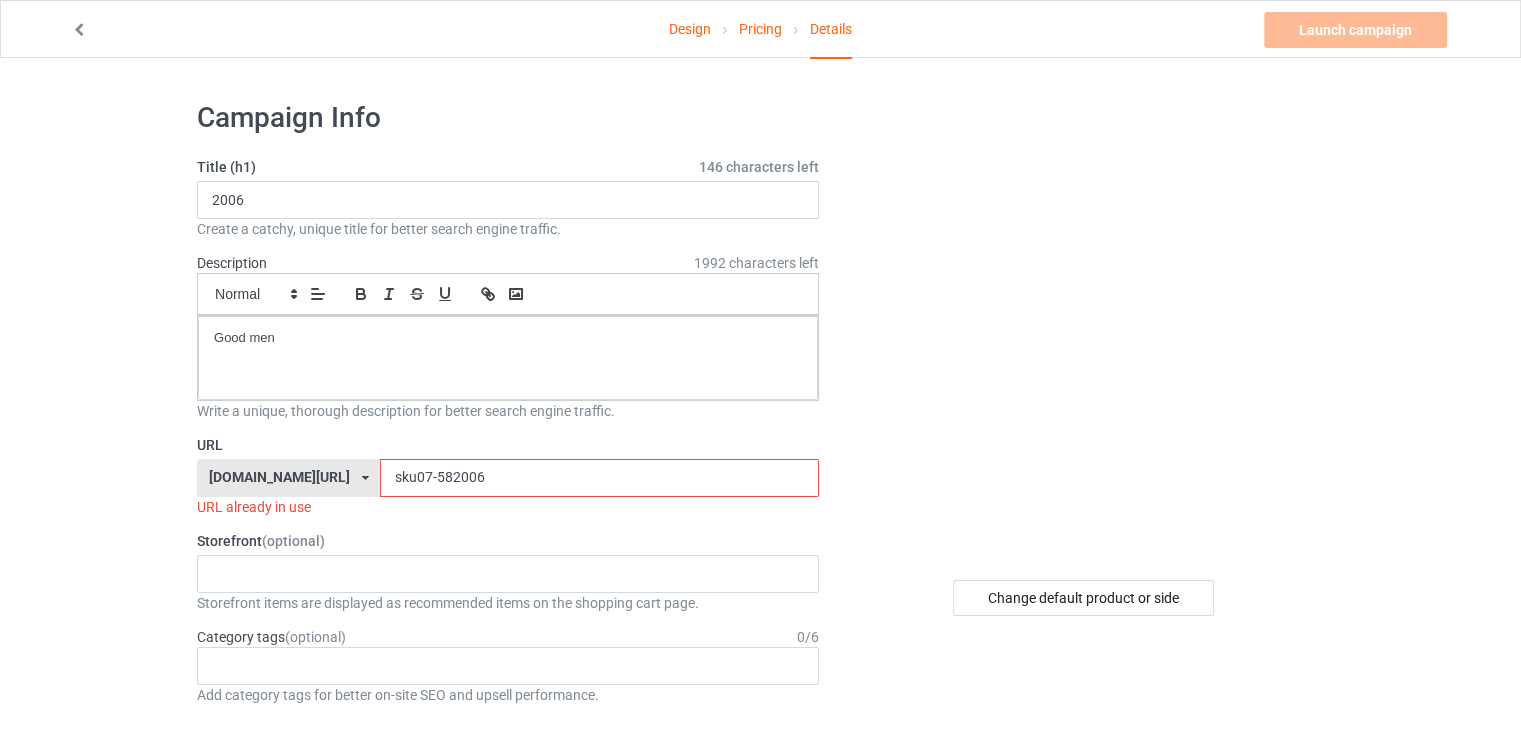 click on "sku07-582006" at bounding box center [599, 478] 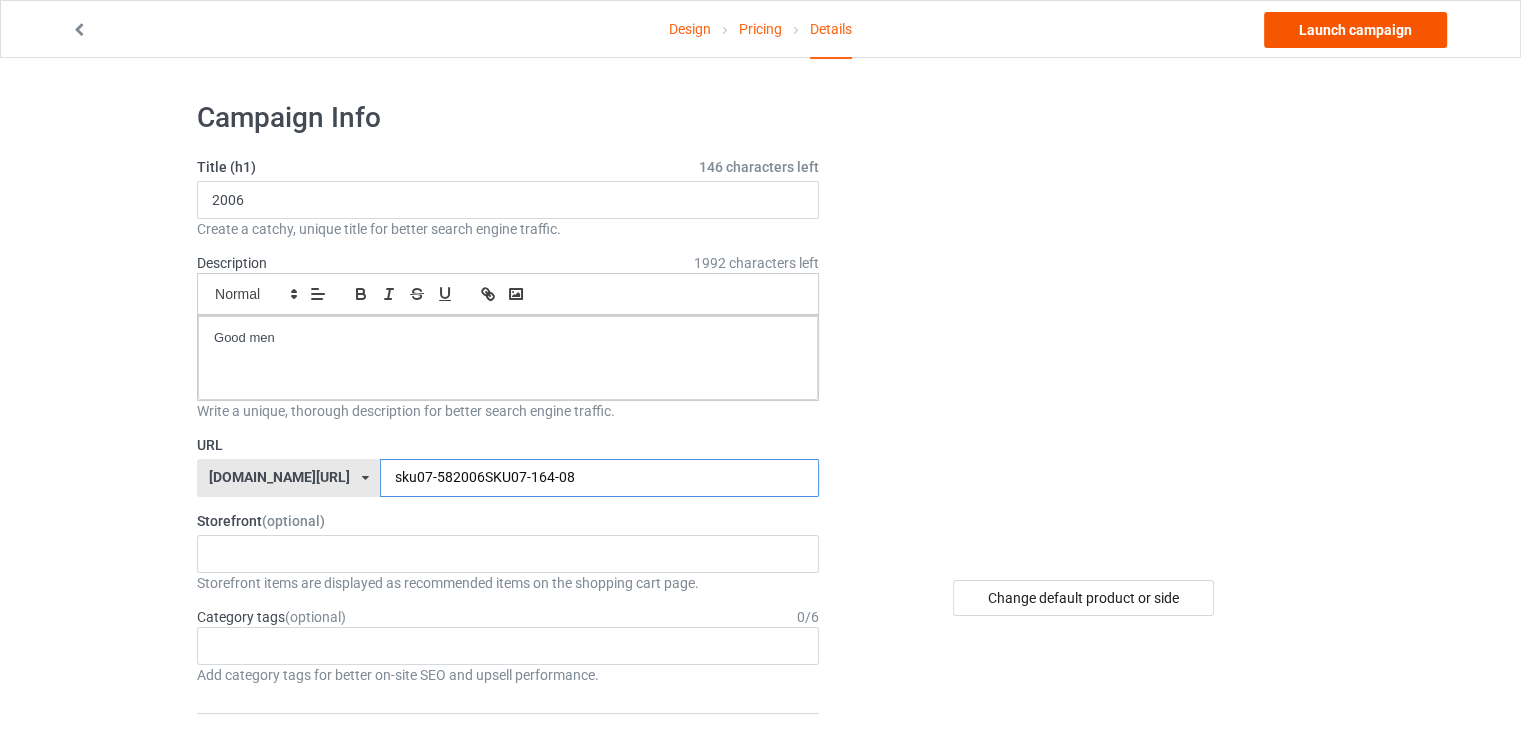 type on "sku07-582006SKU07-164-08" 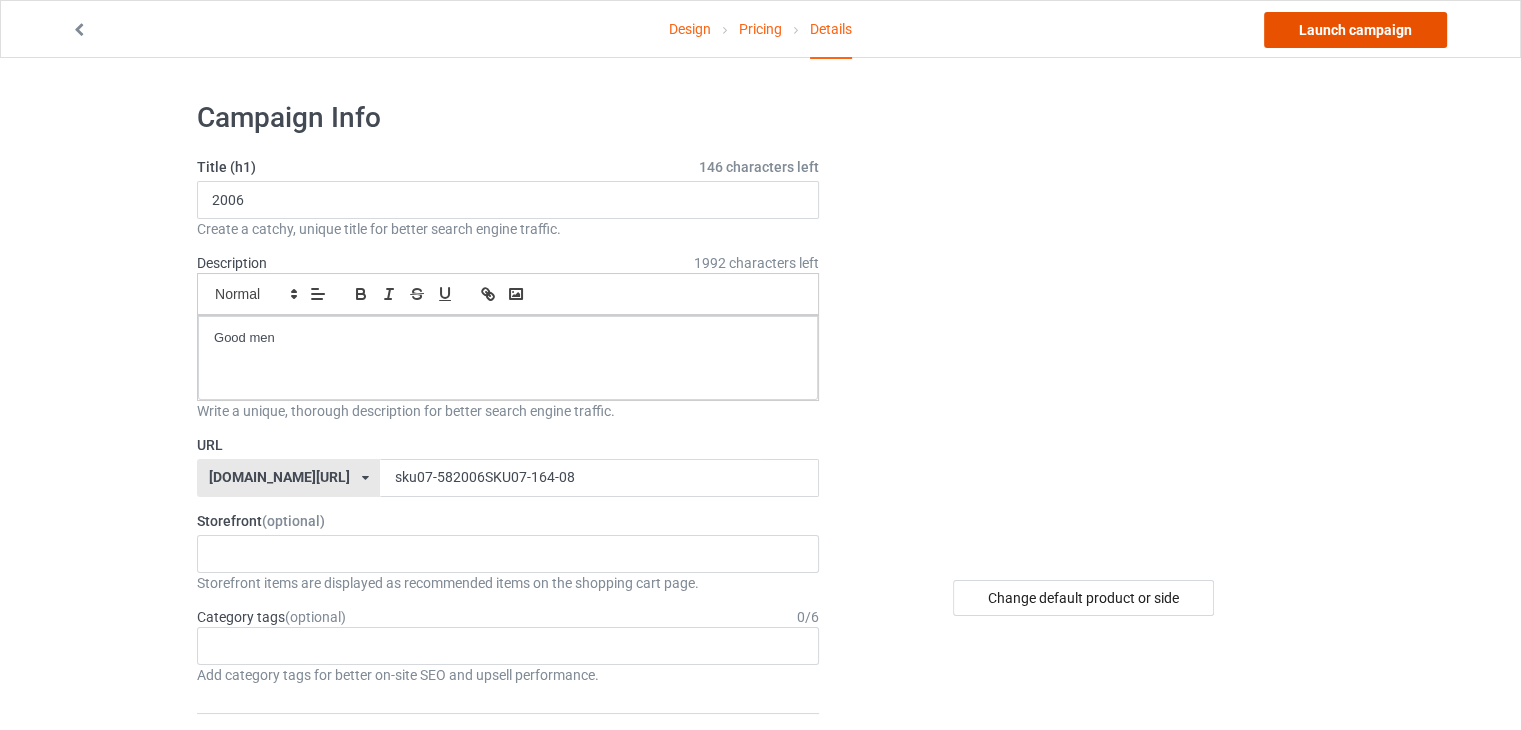 click on "Launch campaign" at bounding box center [1355, 30] 